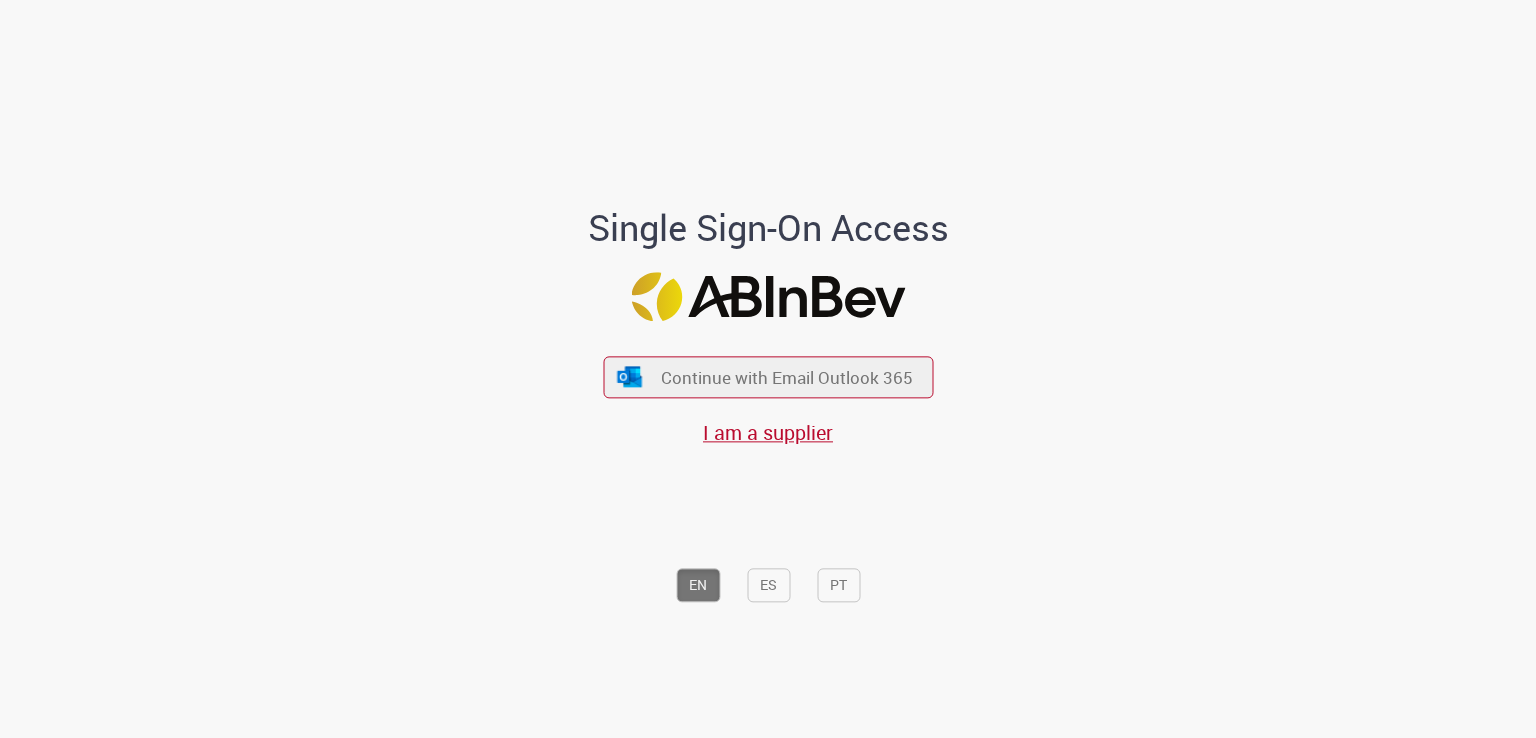 scroll, scrollTop: 0, scrollLeft: 0, axis: both 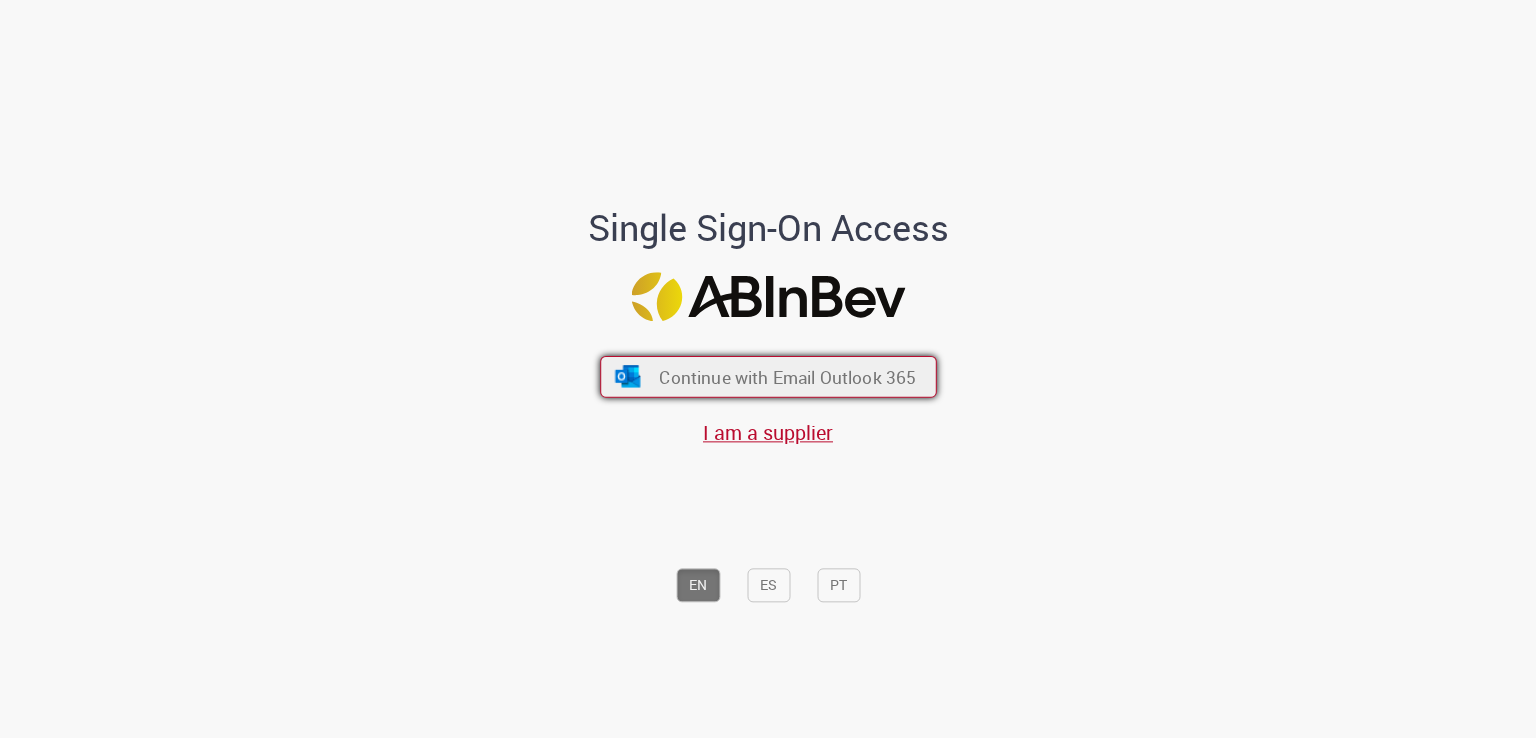 click on "Continue with Email Outlook 365" at bounding box center [768, 377] 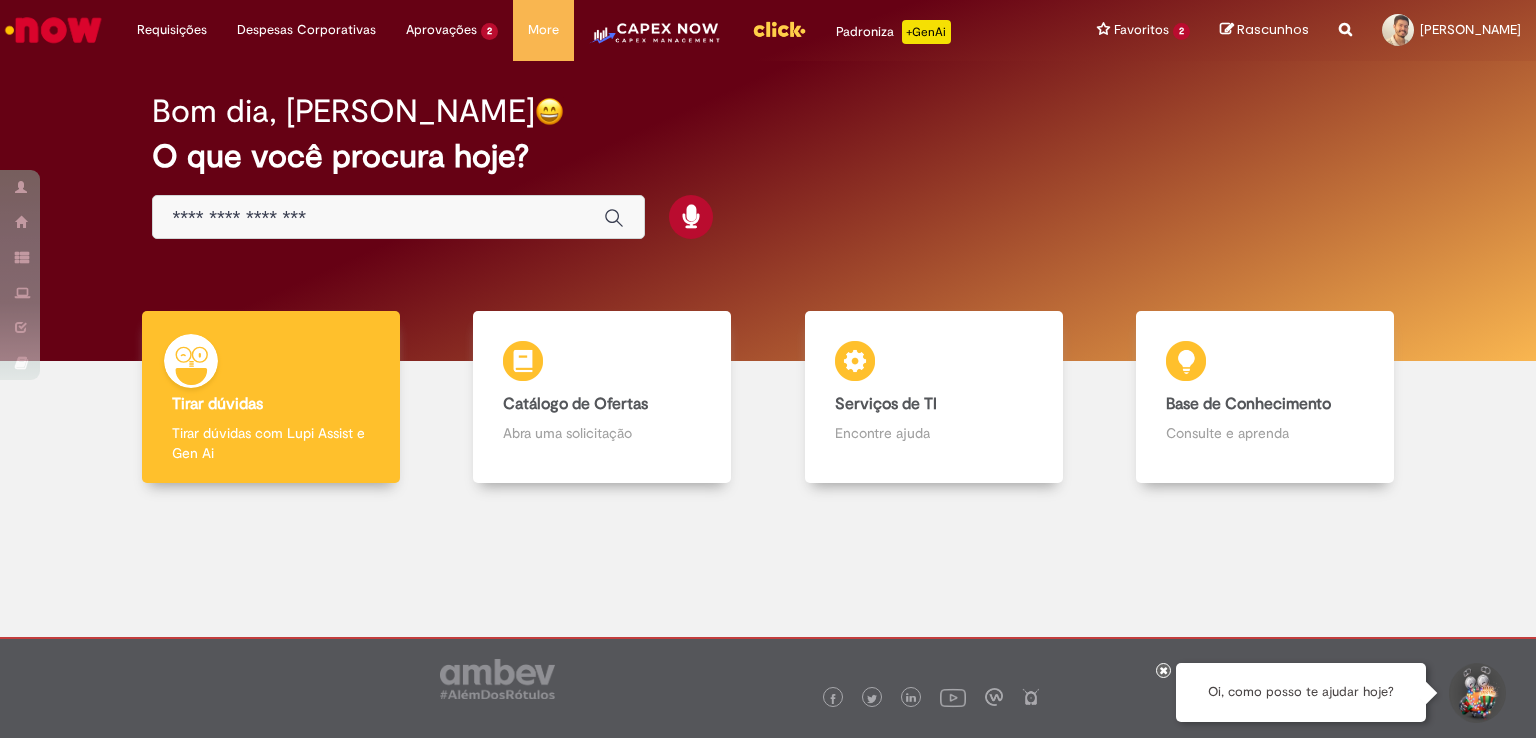 scroll, scrollTop: 0, scrollLeft: 0, axis: both 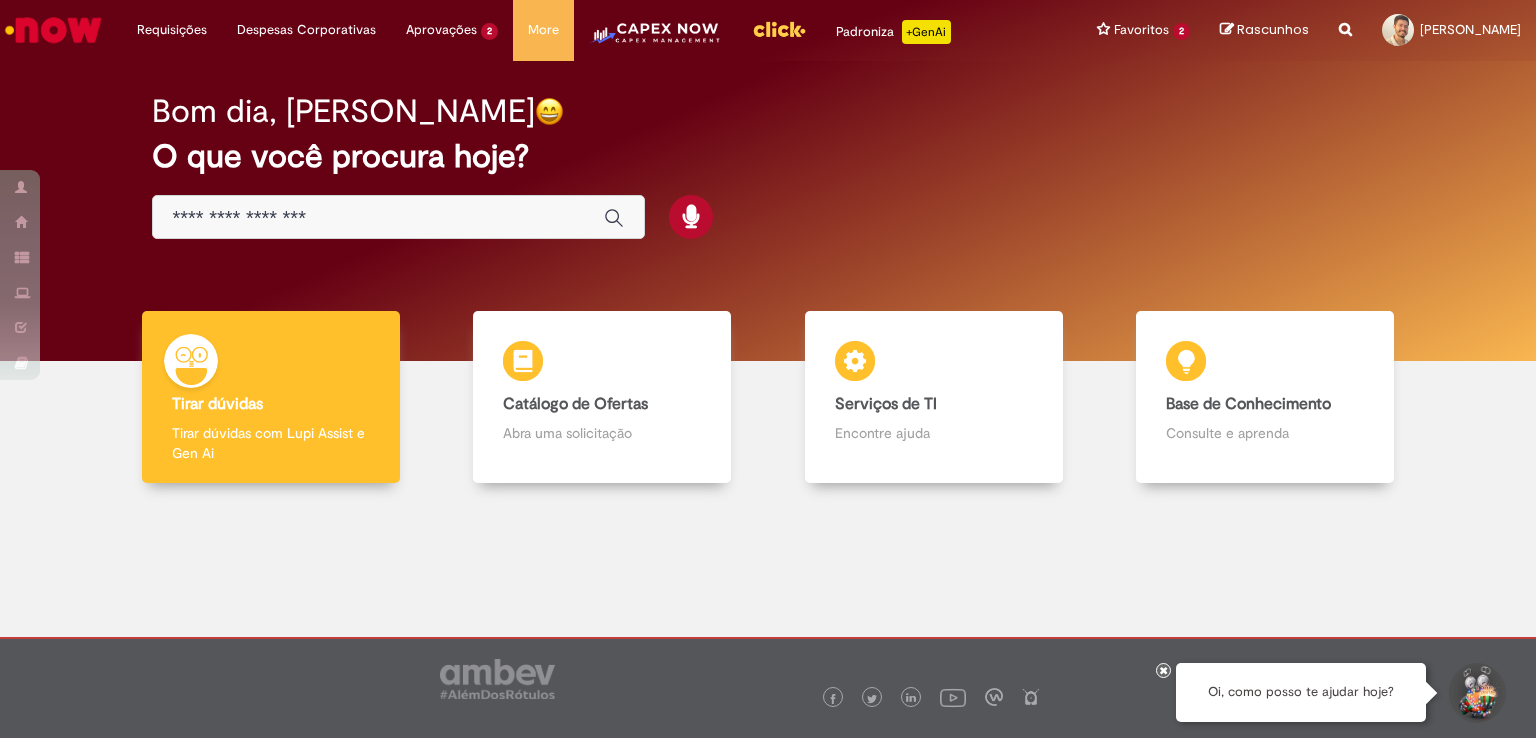 click at bounding box center (378, 218) 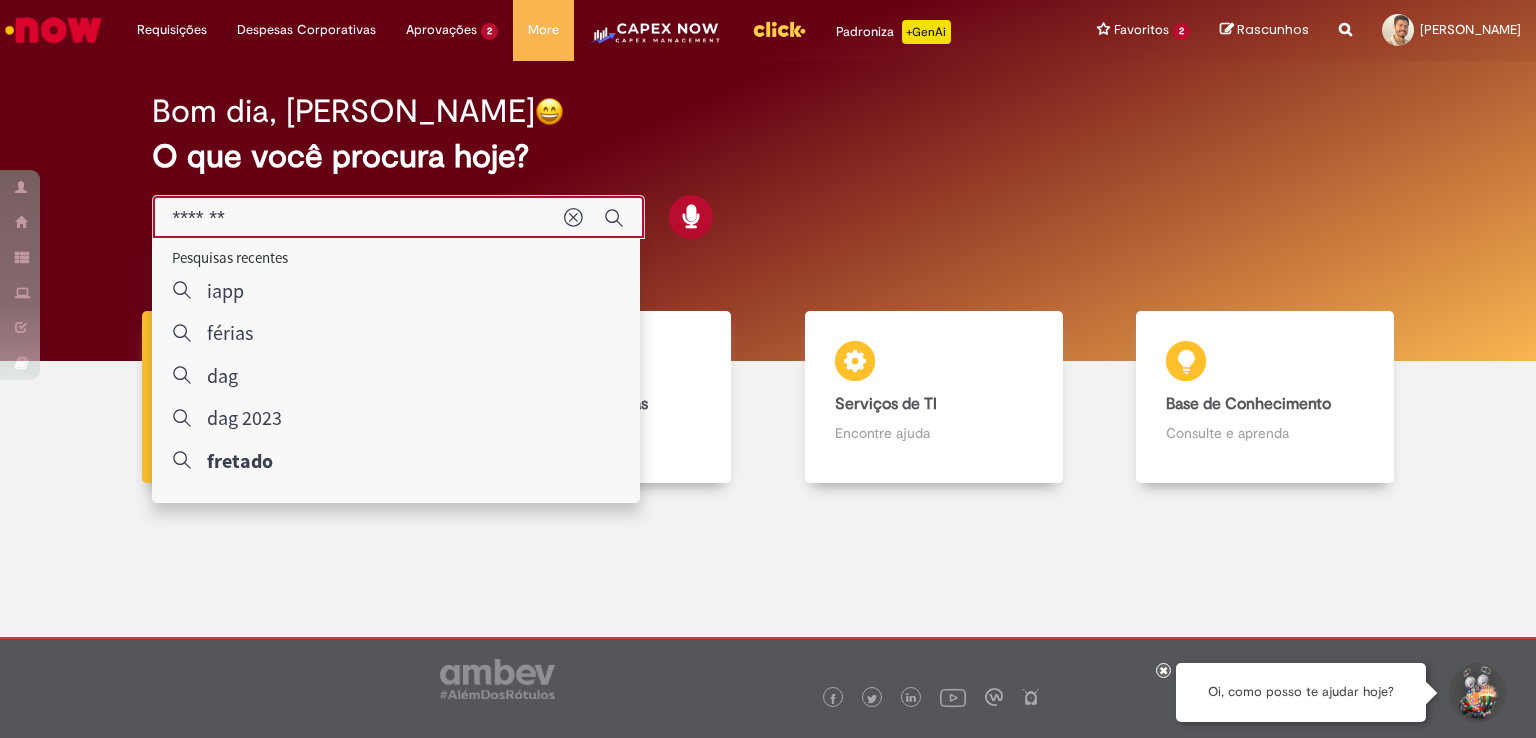 type on "*******" 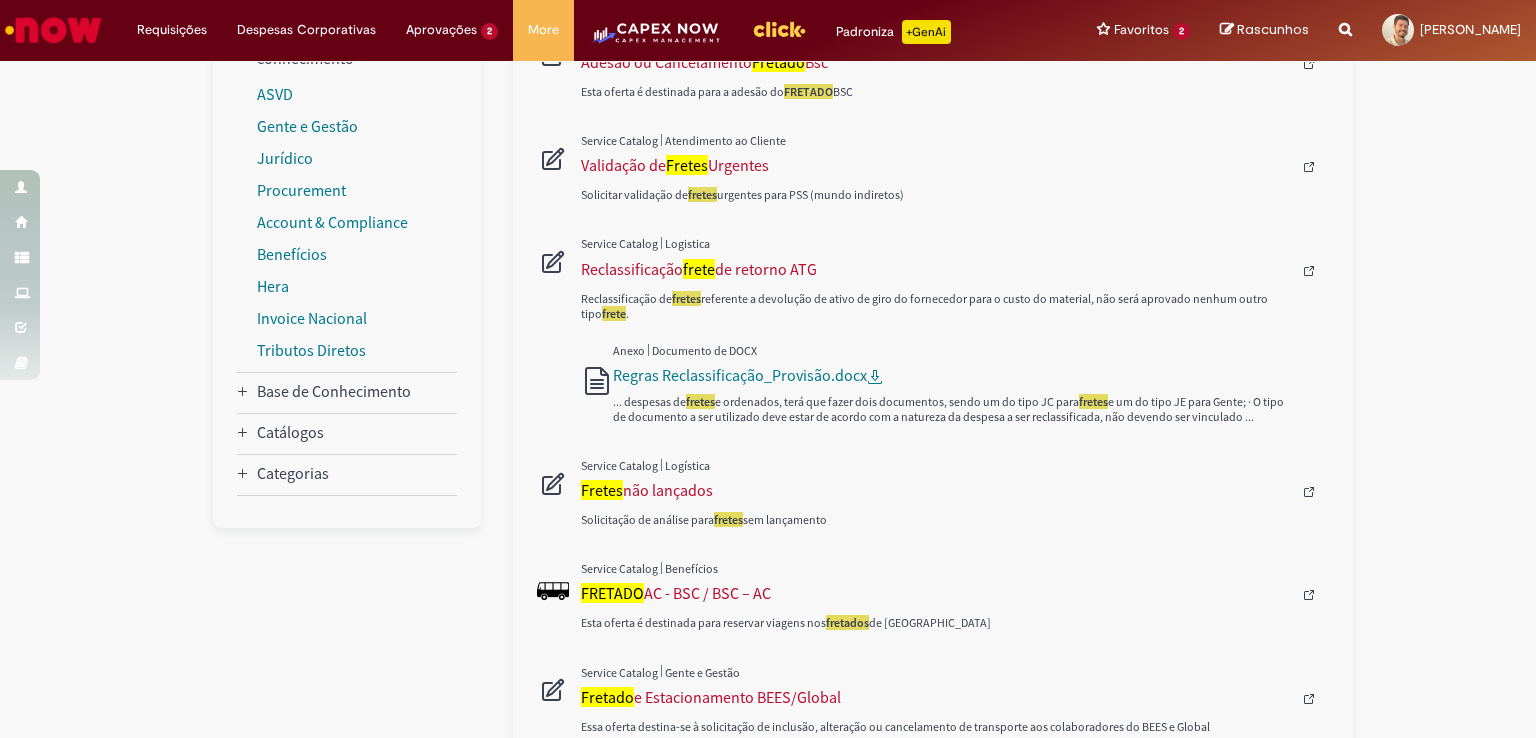 scroll, scrollTop: 400, scrollLeft: 0, axis: vertical 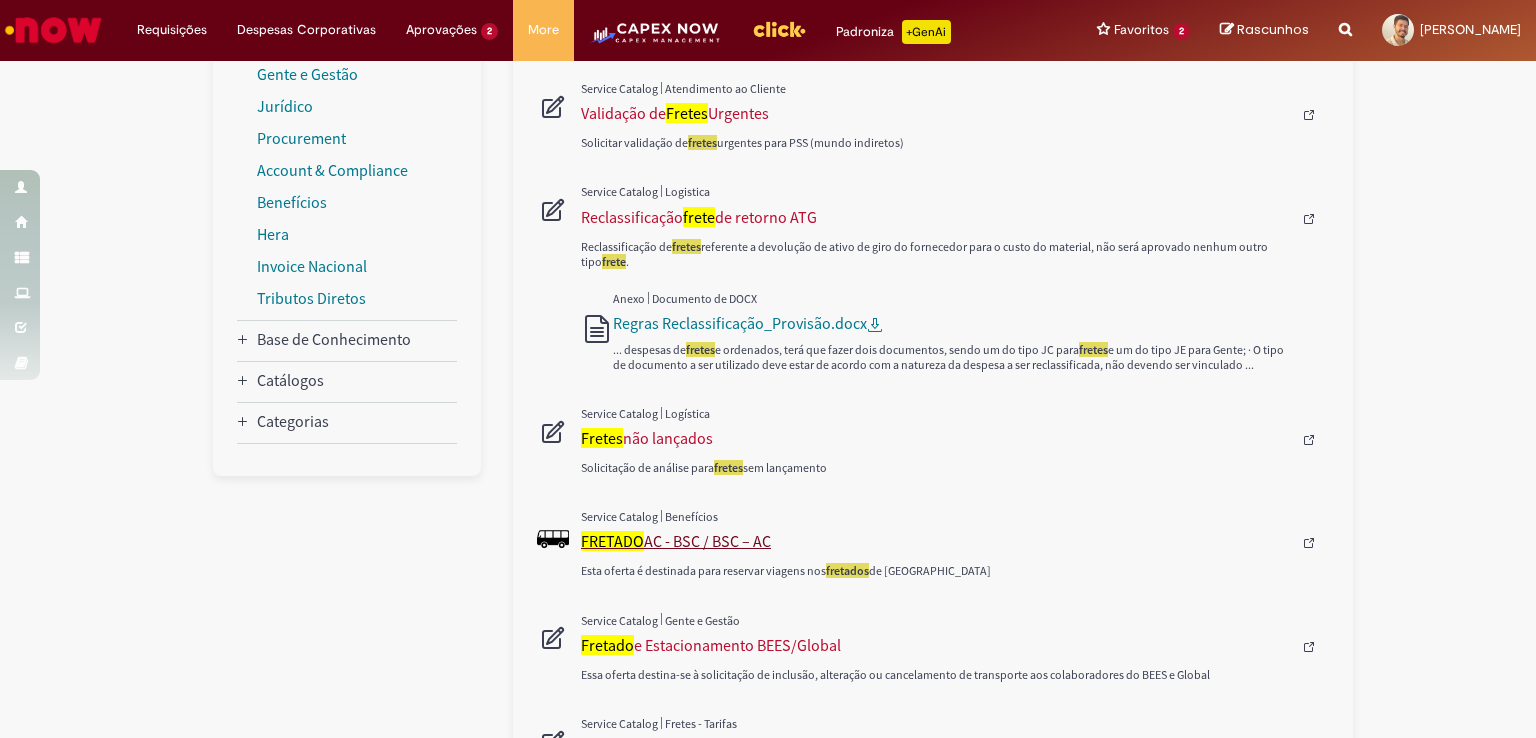 click on "FRETADO  AC - BSC / BSC – AC" at bounding box center (936, 541) 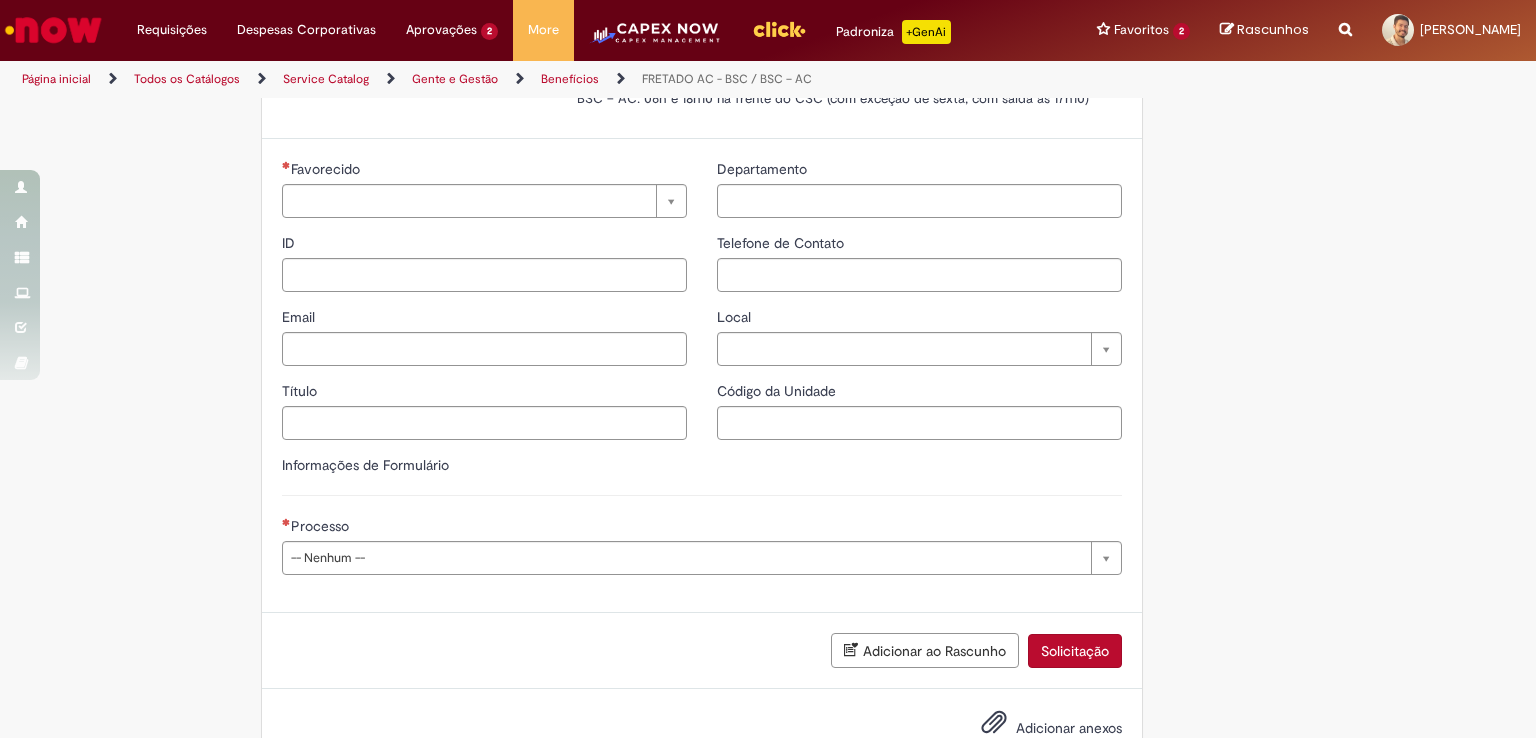 type on "********" 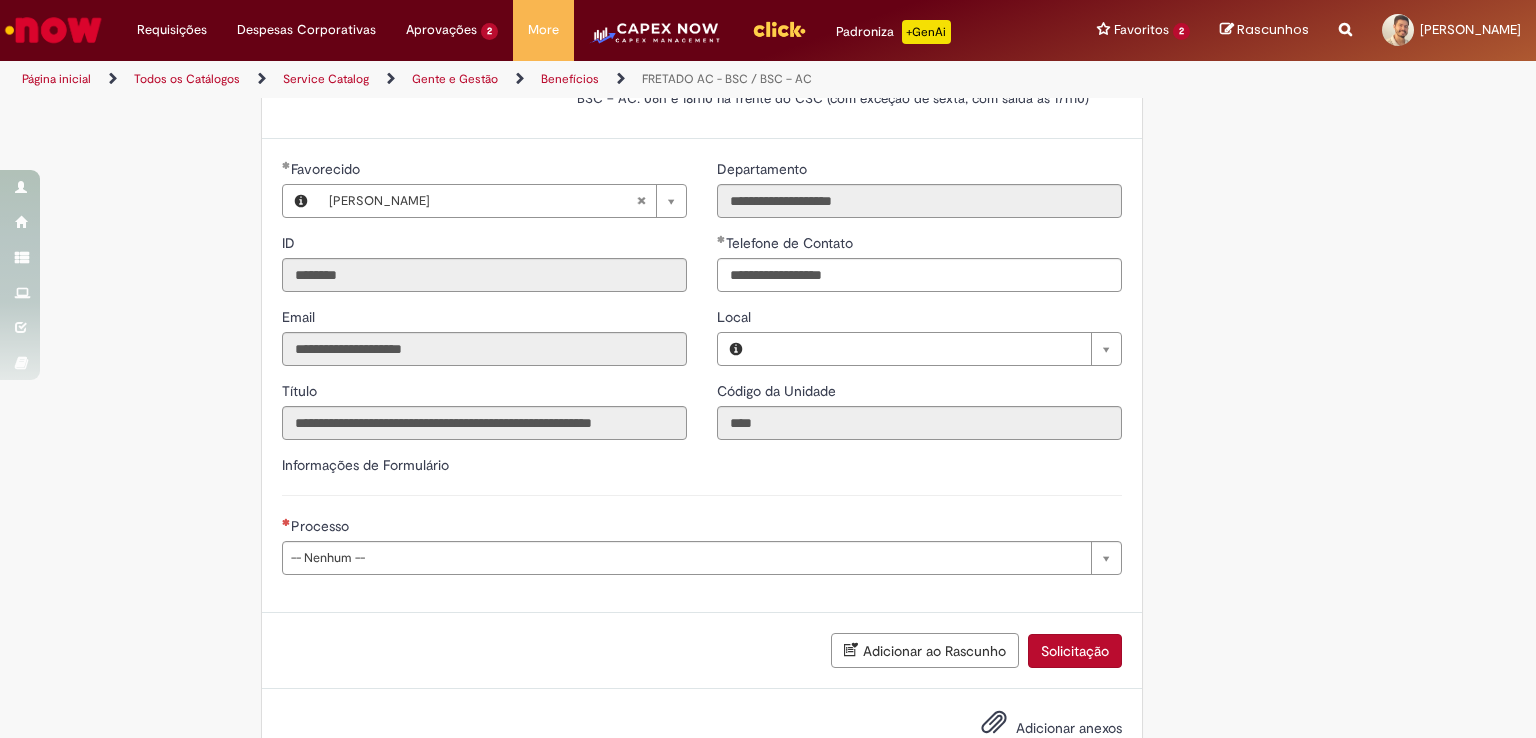 type on "**********" 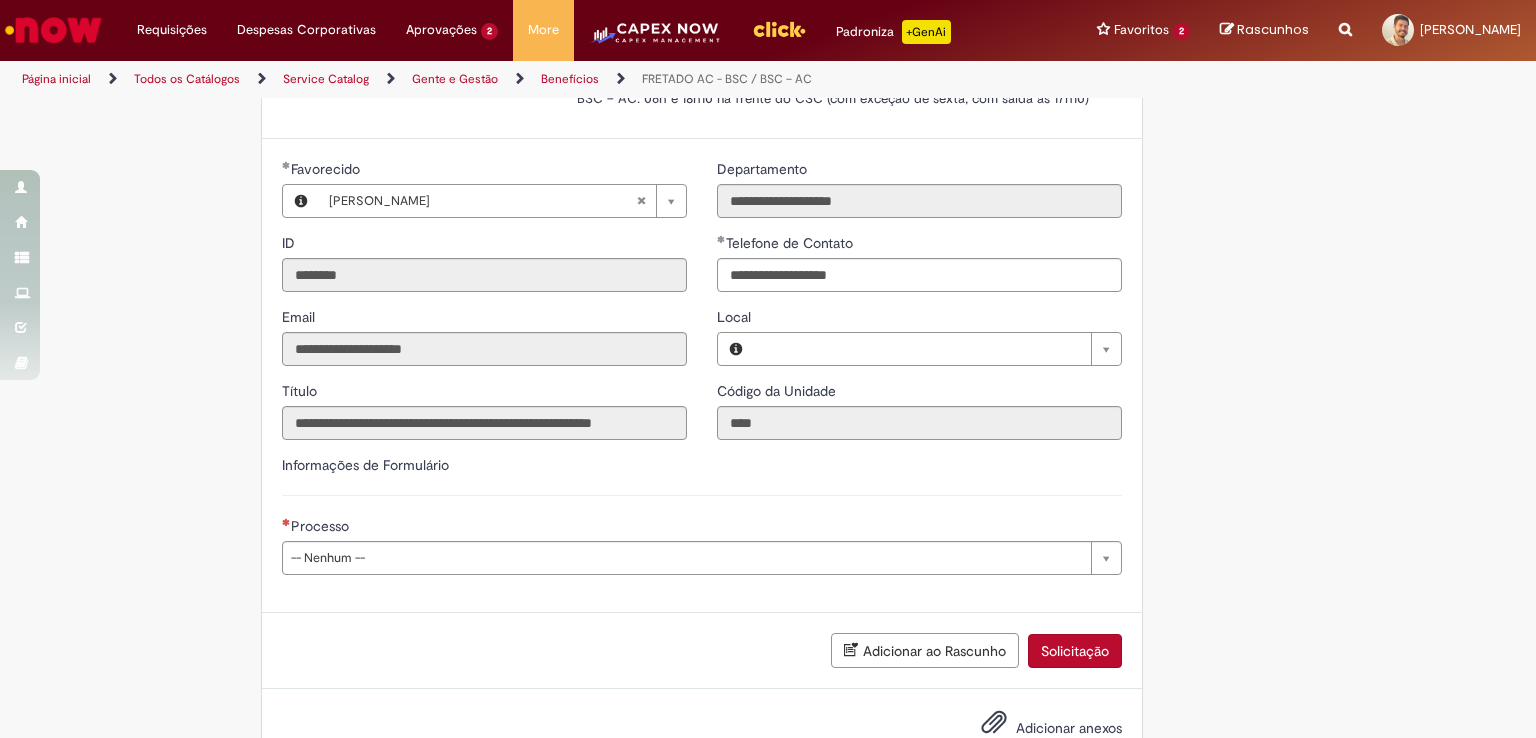 type on "**********" 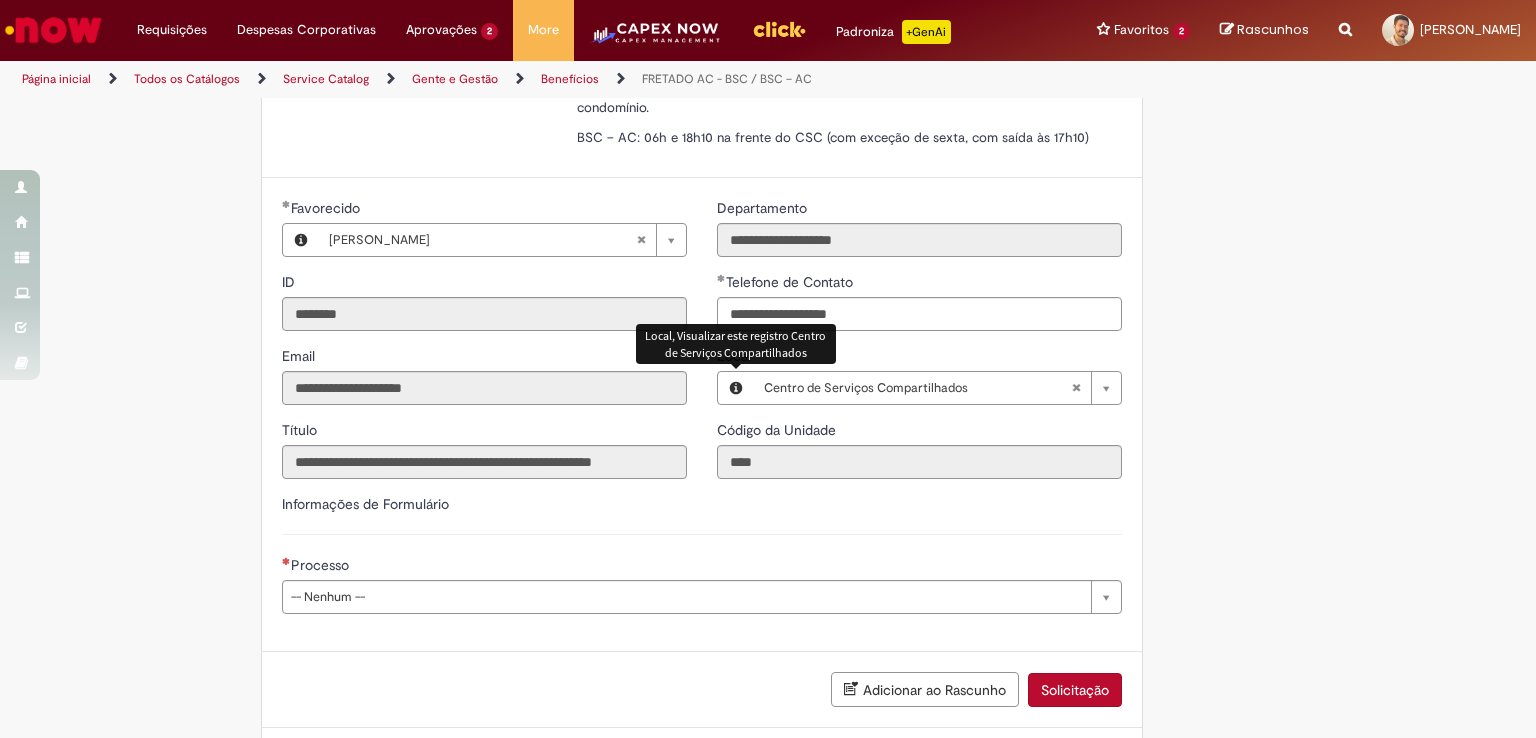 scroll, scrollTop: 437, scrollLeft: 0, axis: vertical 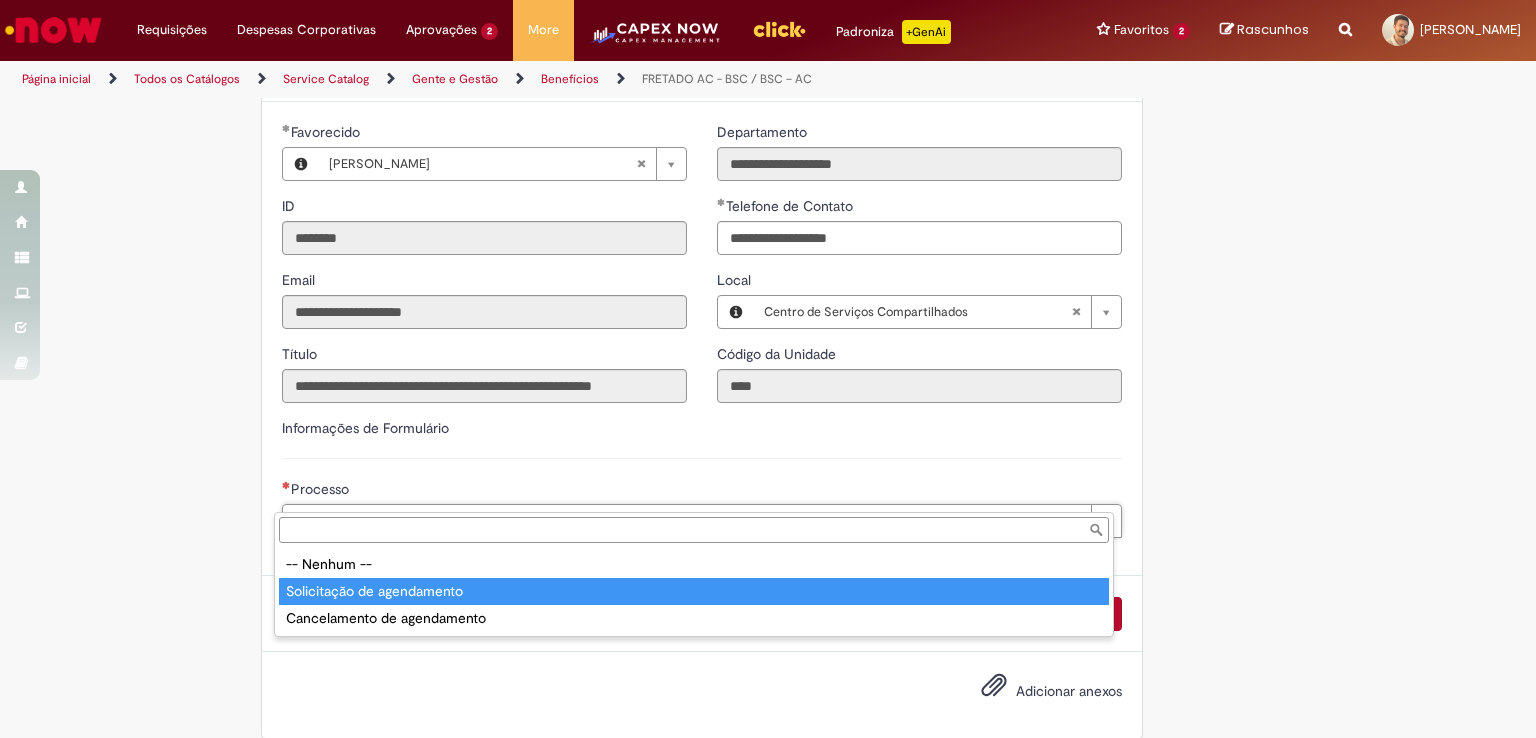 type on "**********" 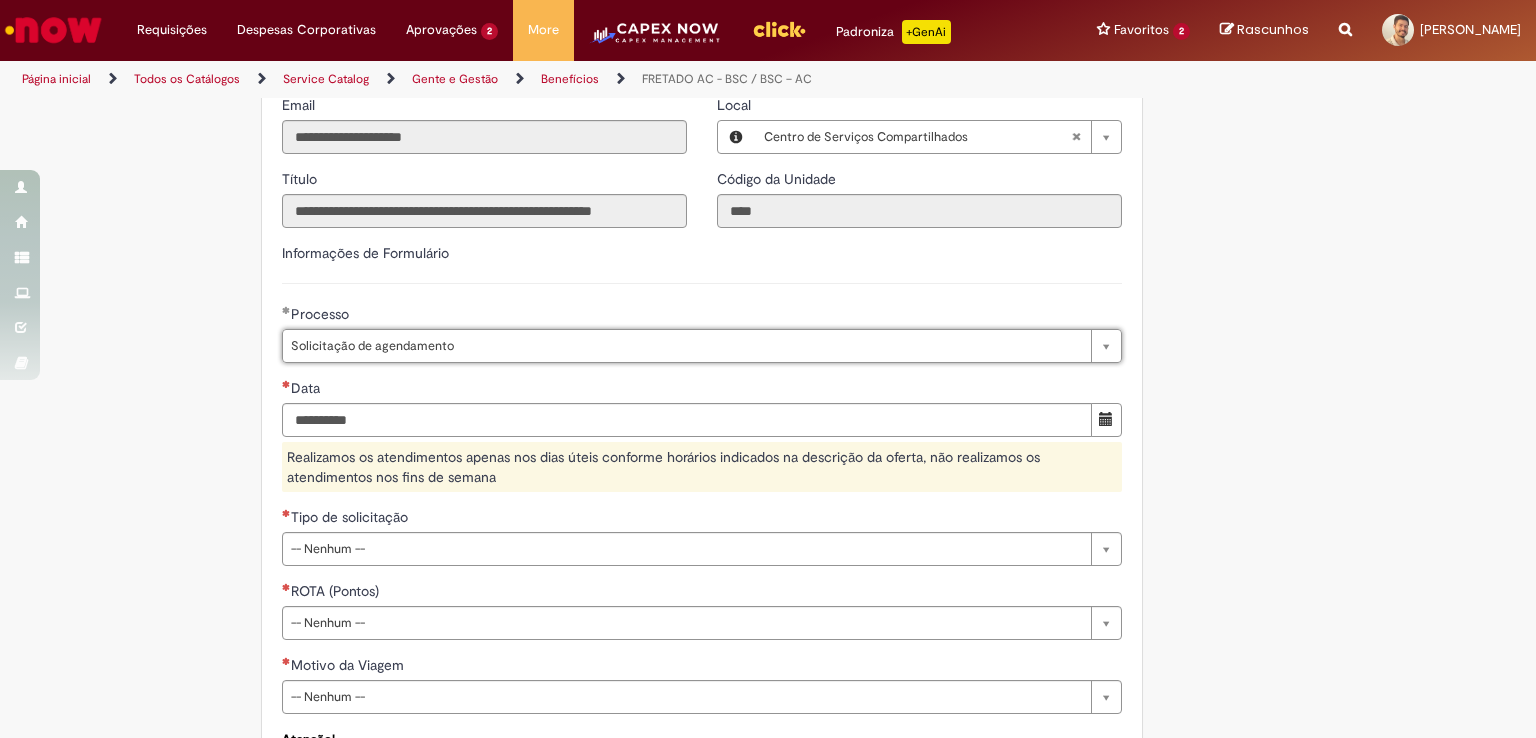 scroll, scrollTop: 637, scrollLeft: 0, axis: vertical 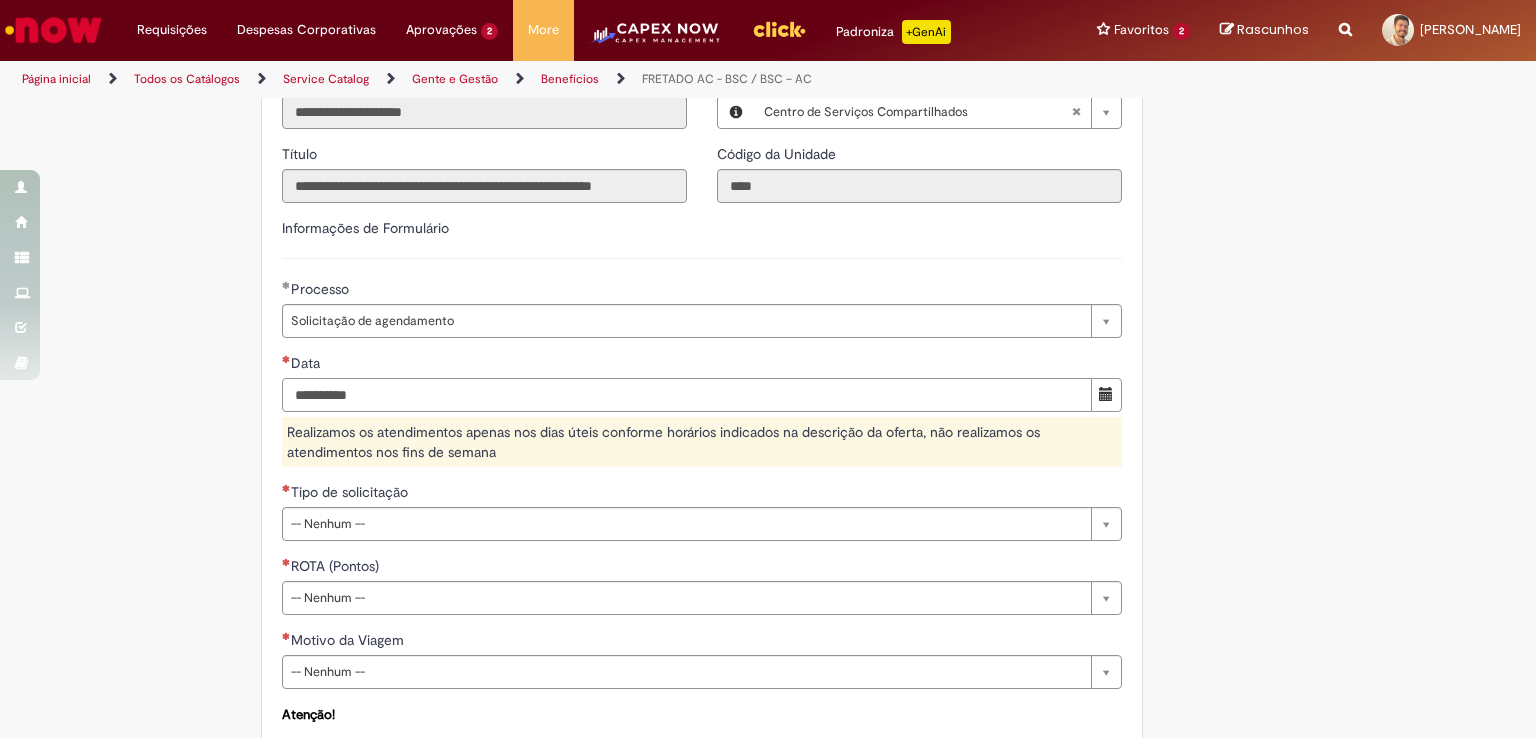 click on "Data" at bounding box center [687, 395] 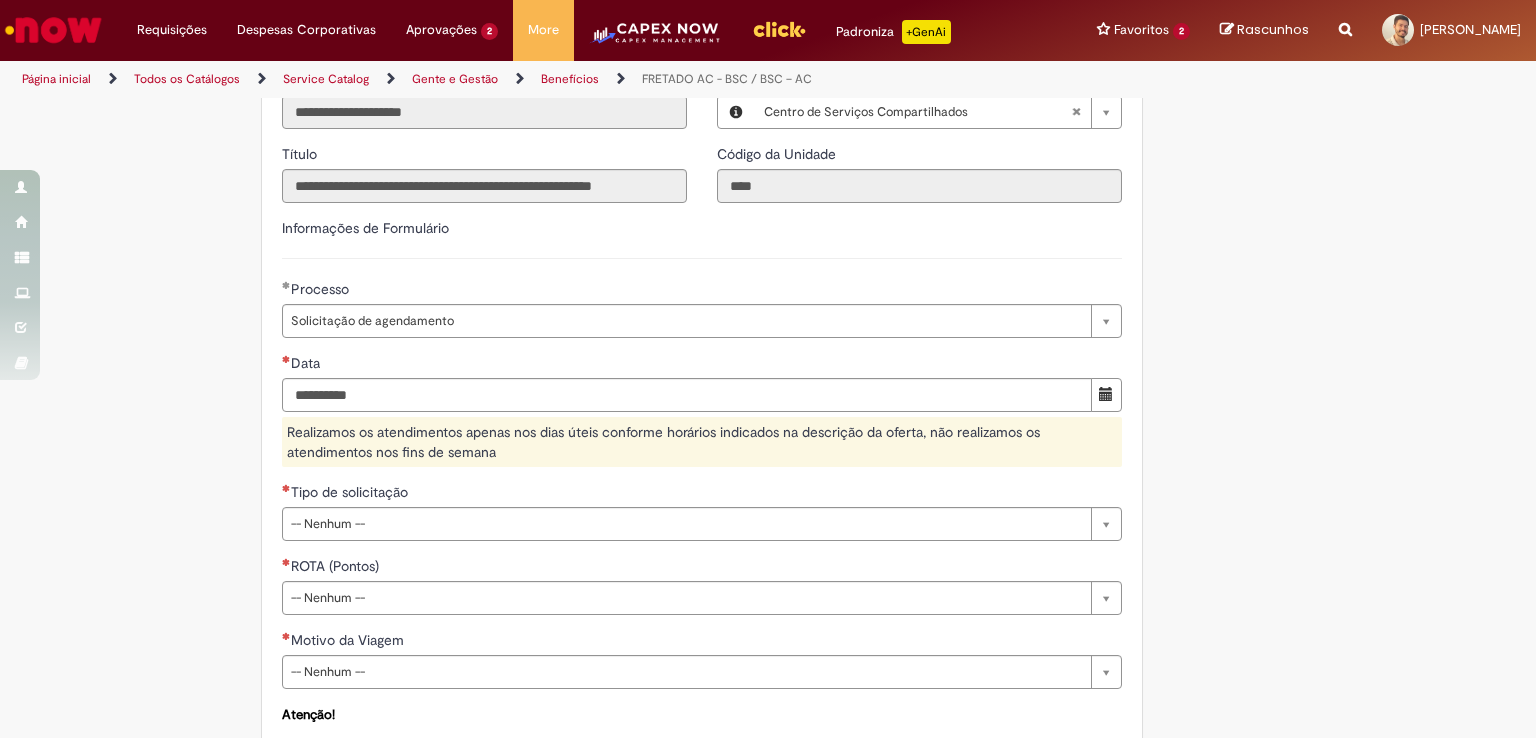 click at bounding box center [1106, 395] 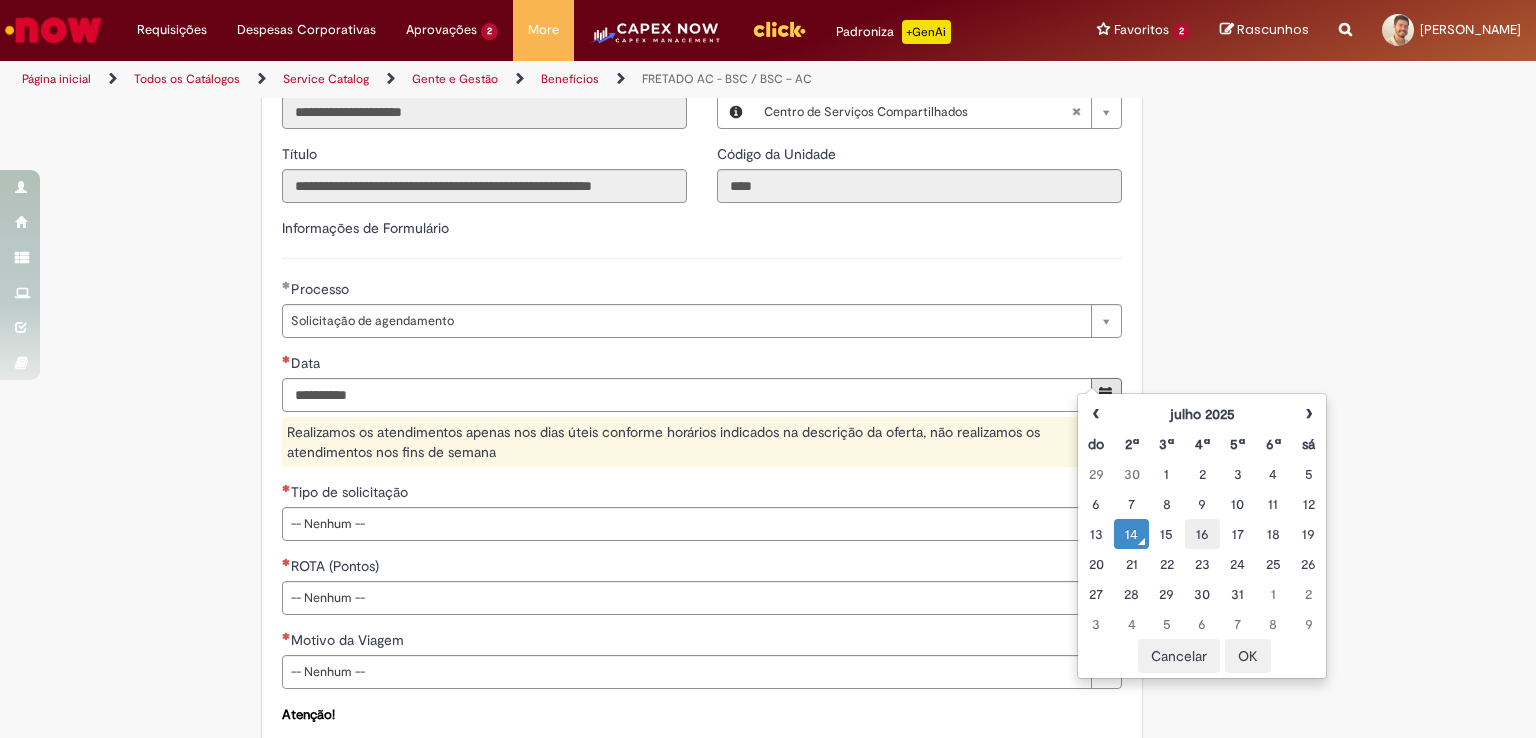 click on "16" at bounding box center [1202, 534] 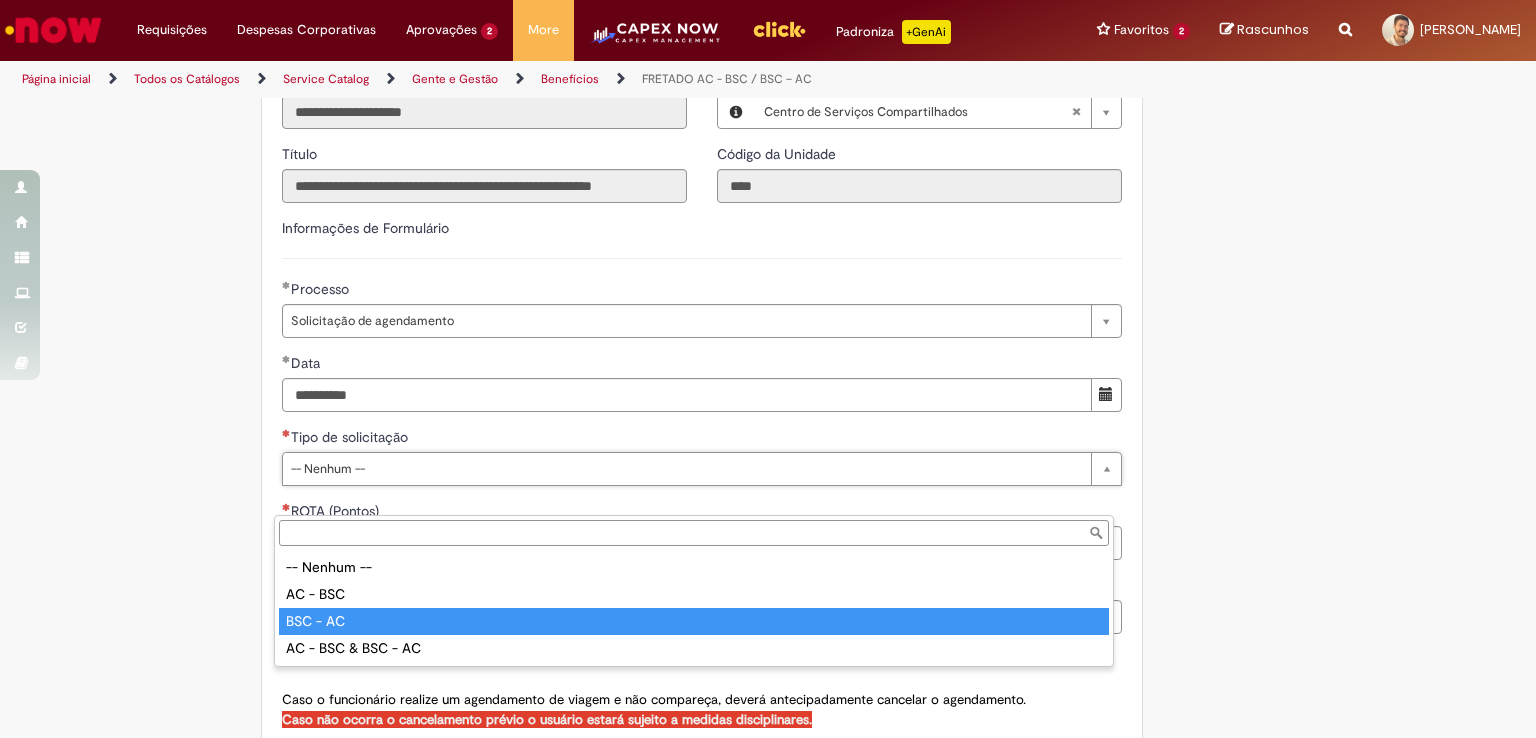 type on "********" 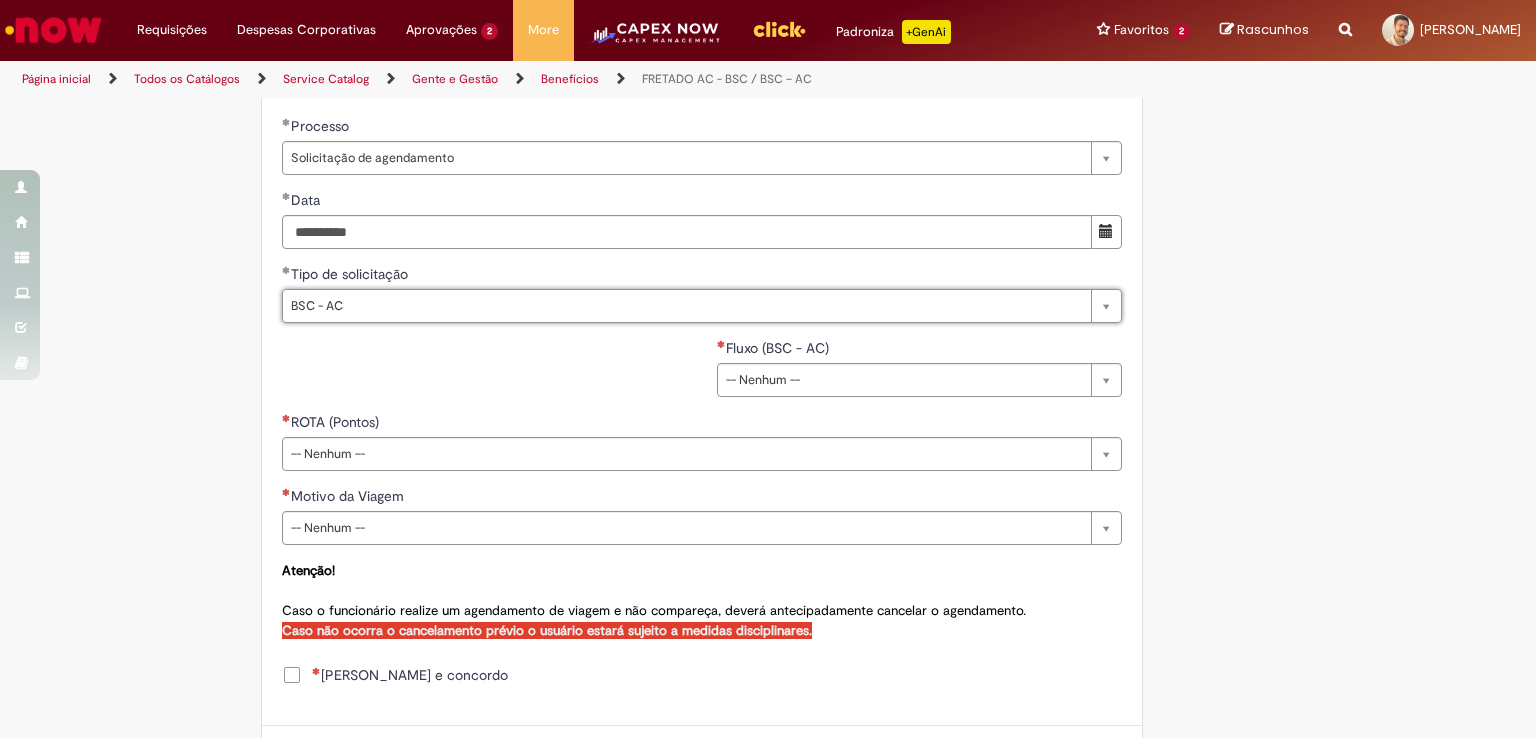 scroll, scrollTop: 837, scrollLeft: 0, axis: vertical 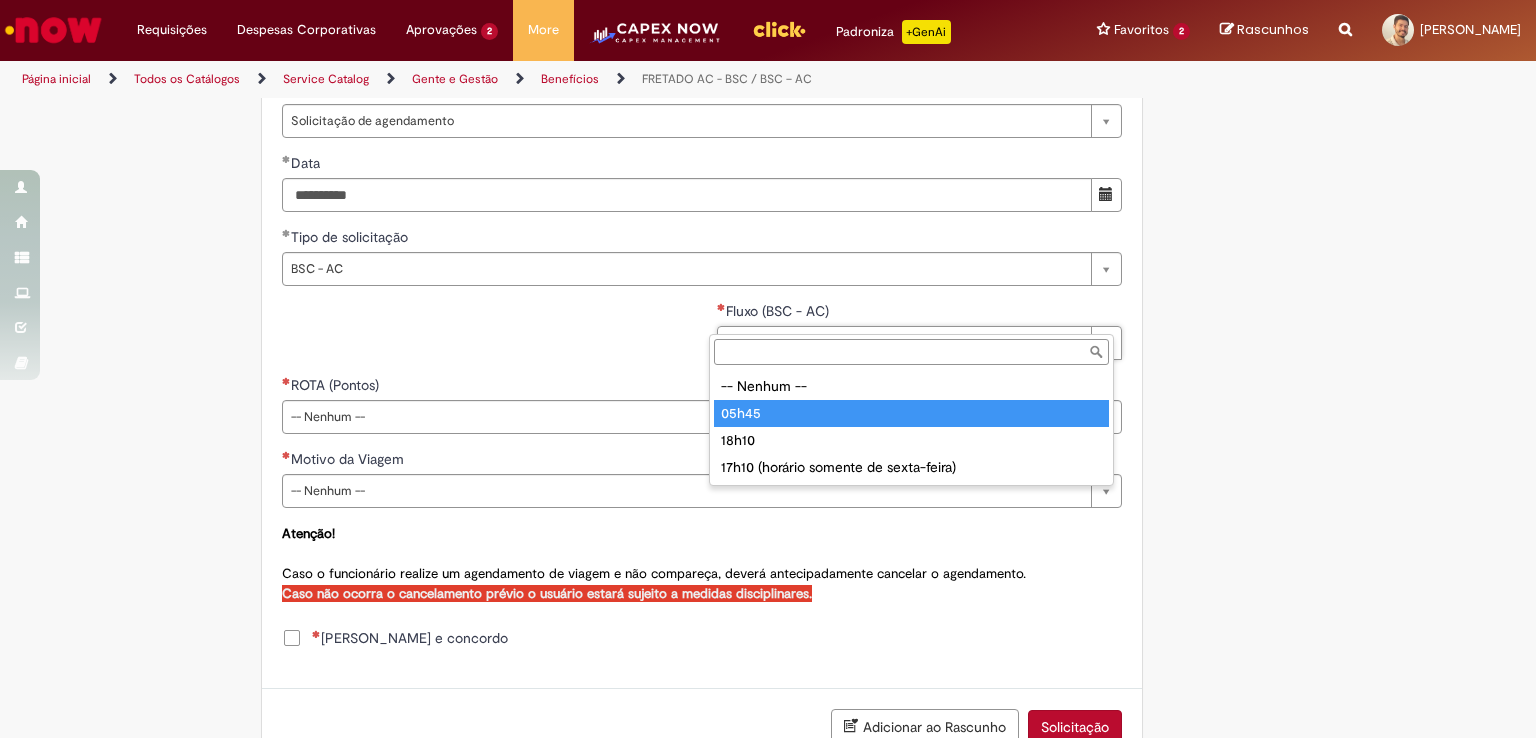 type on "*****" 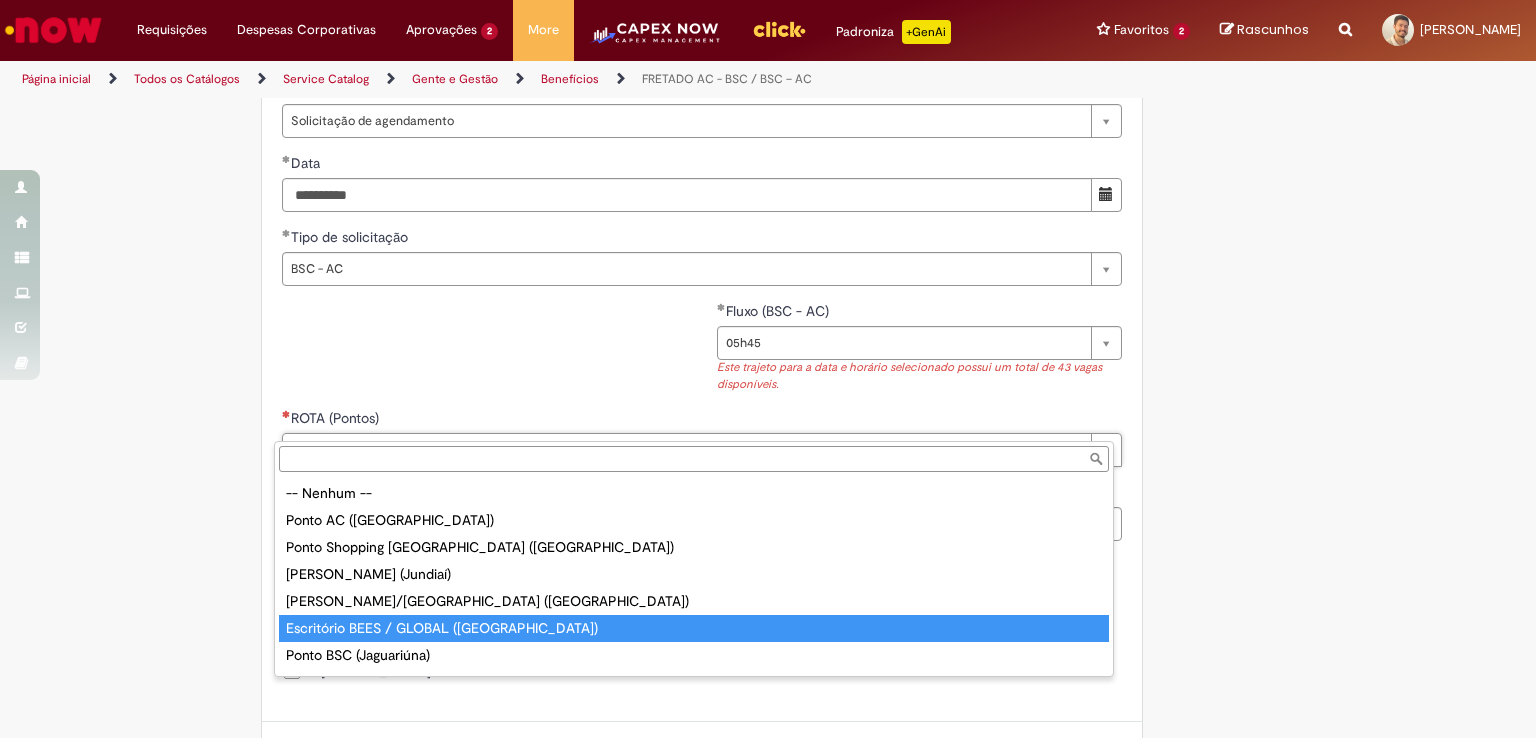 type on "**********" 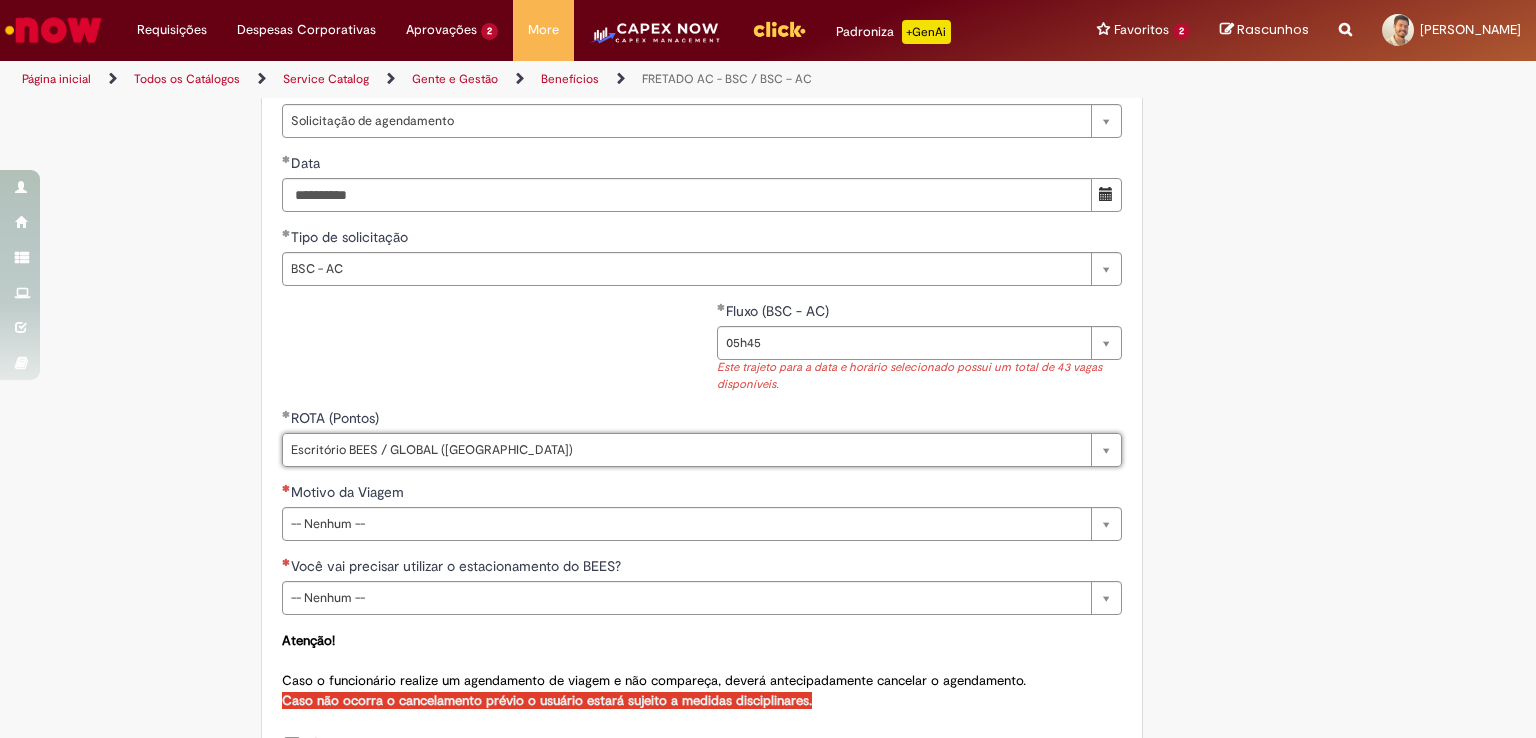 click on "**********" at bounding box center [702, 354] 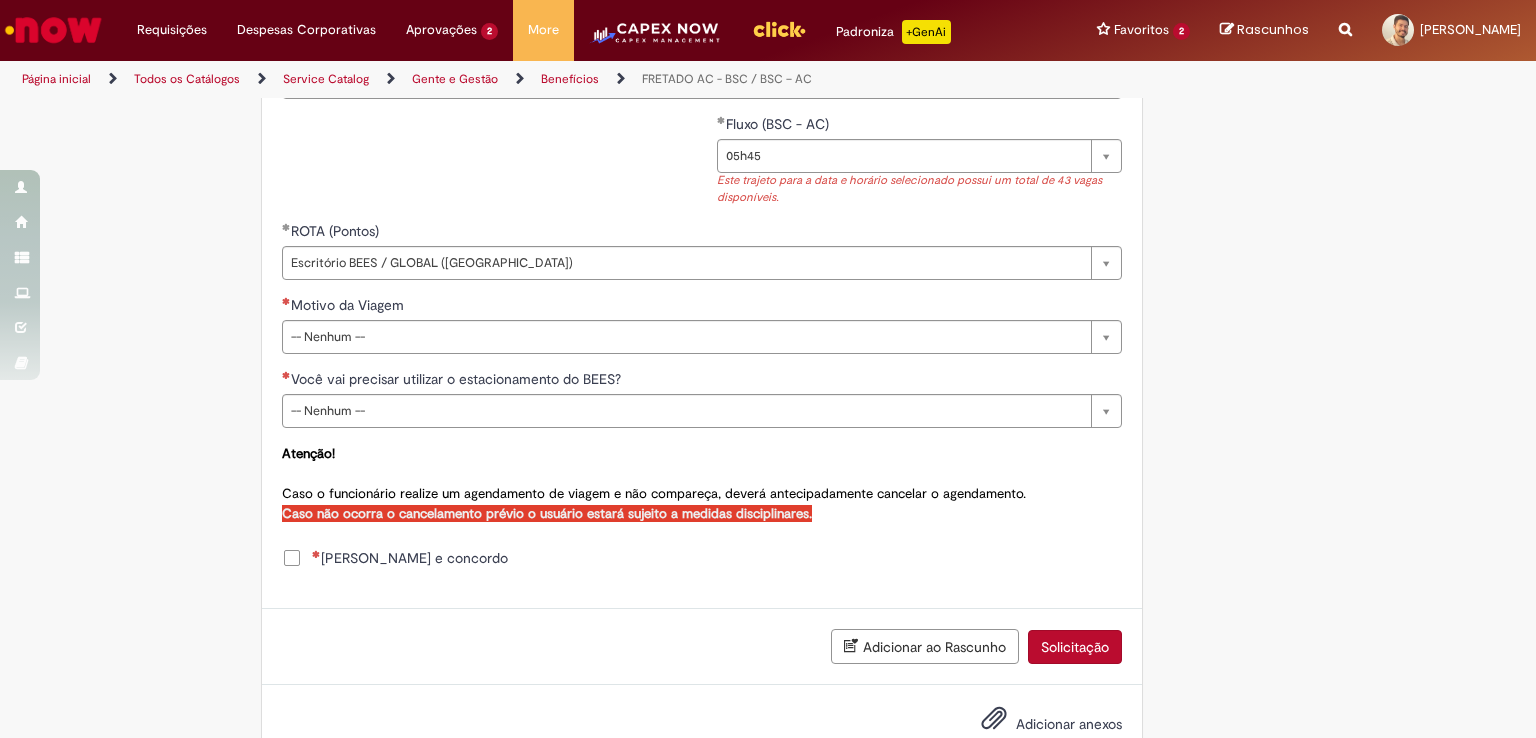 scroll, scrollTop: 1037, scrollLeft: 0, axis: vertical 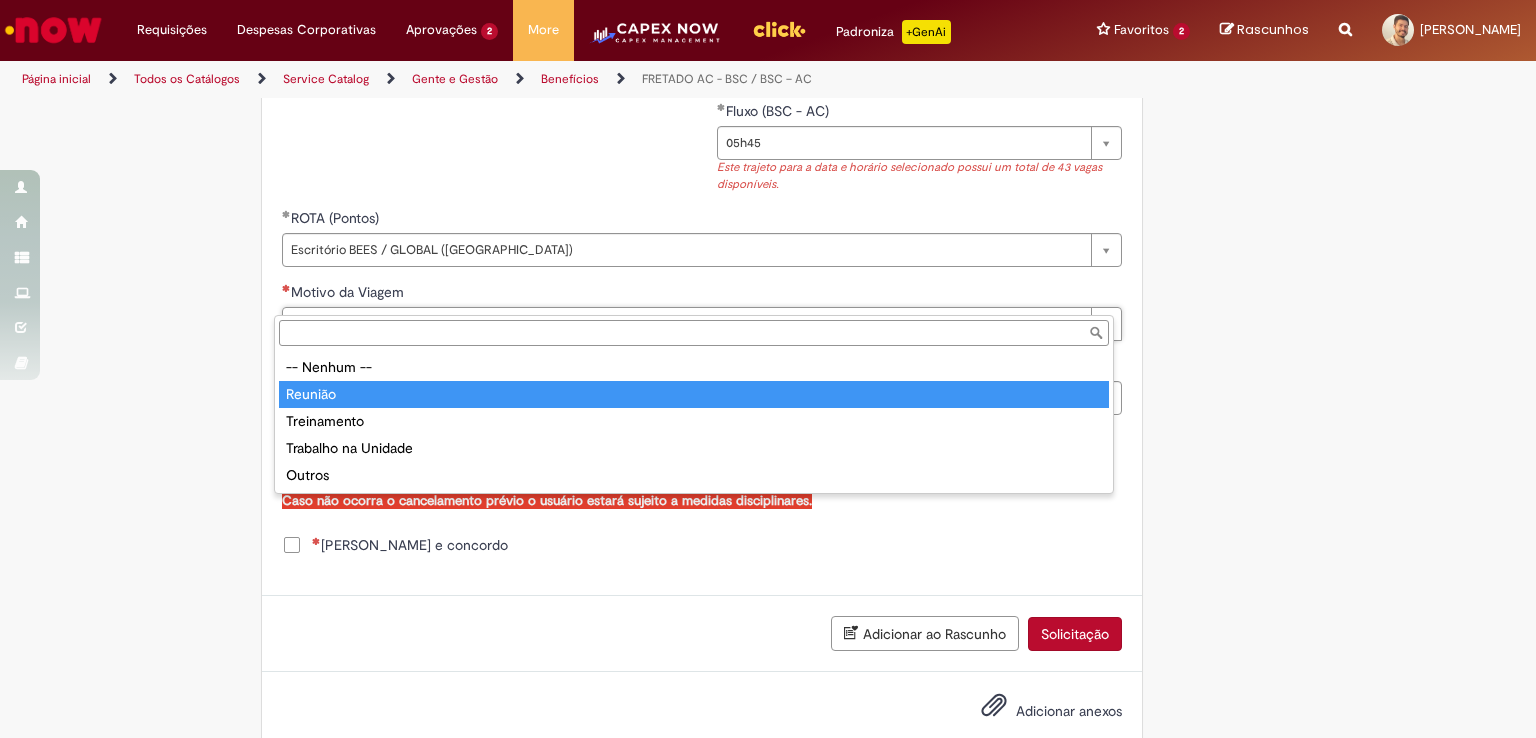 type on "*******" 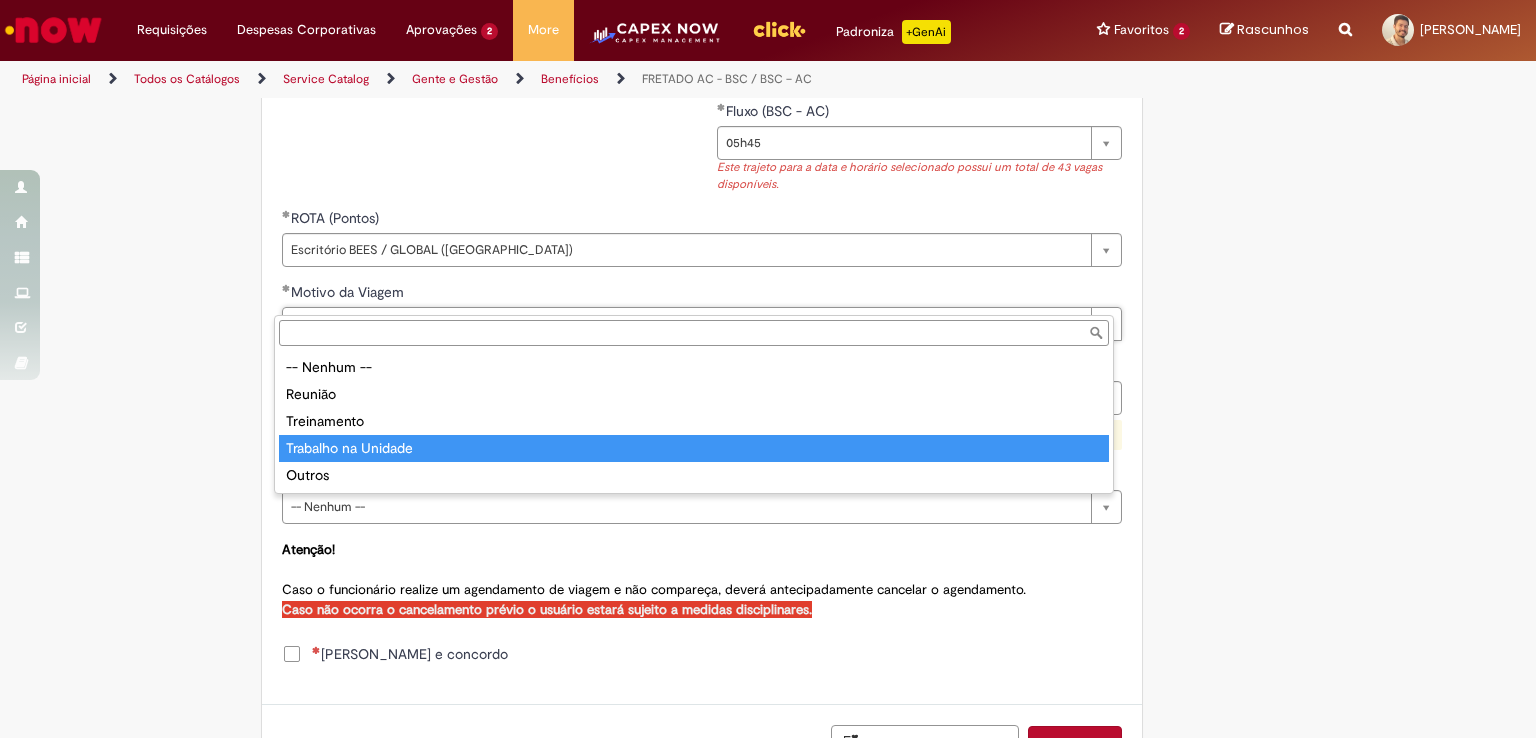 type on "**********" 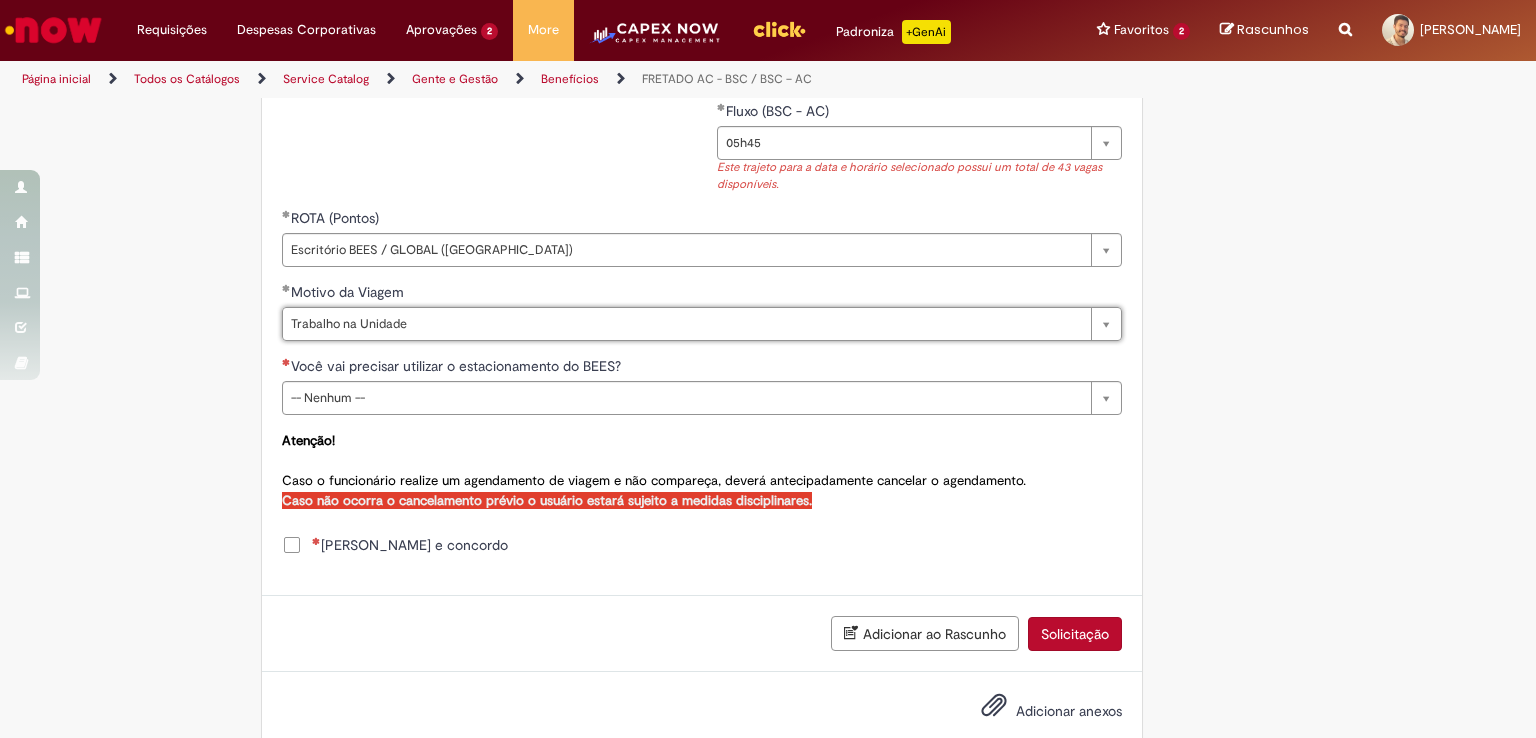 scroll, scrollTop: 0, scrollLeft: 48, axis: horizontal 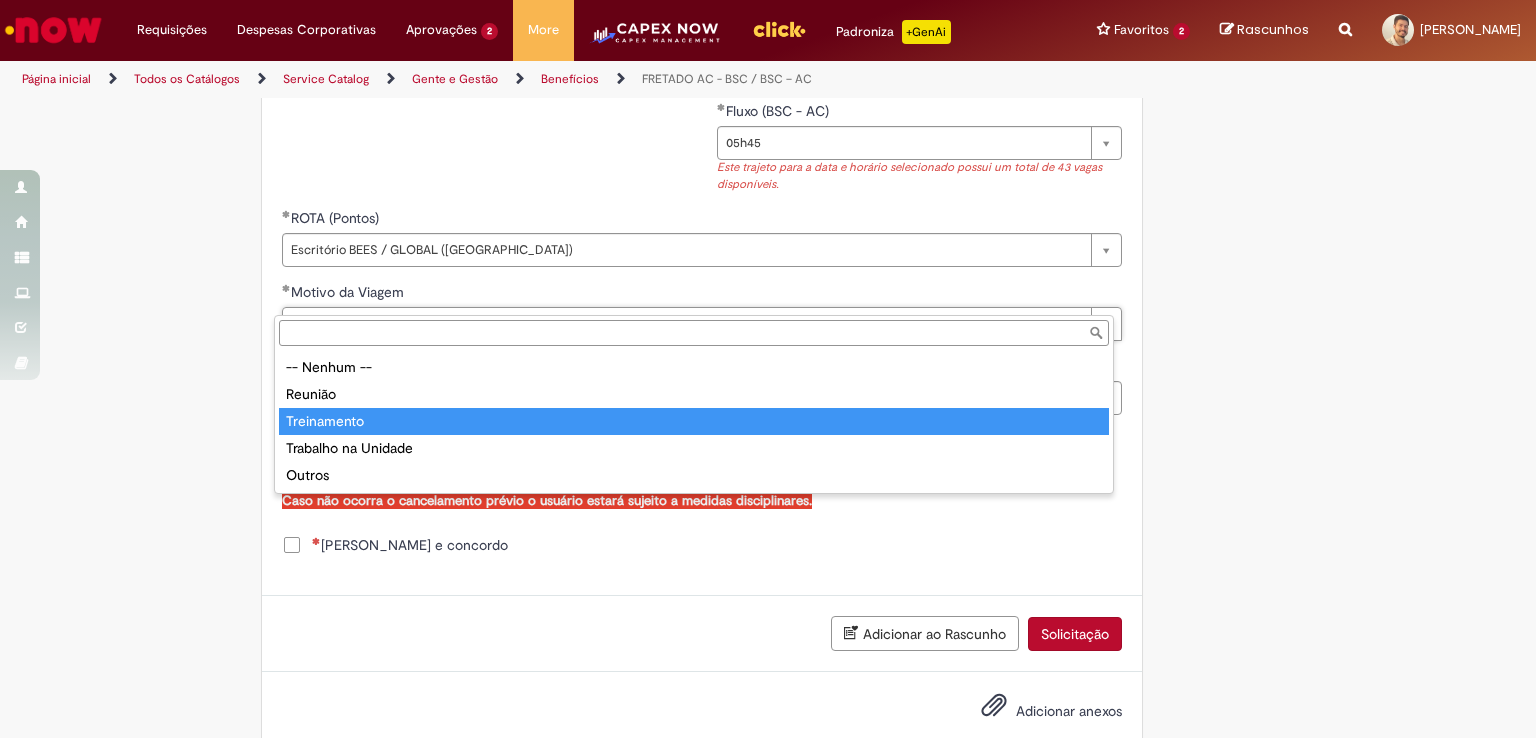 type on "**********" 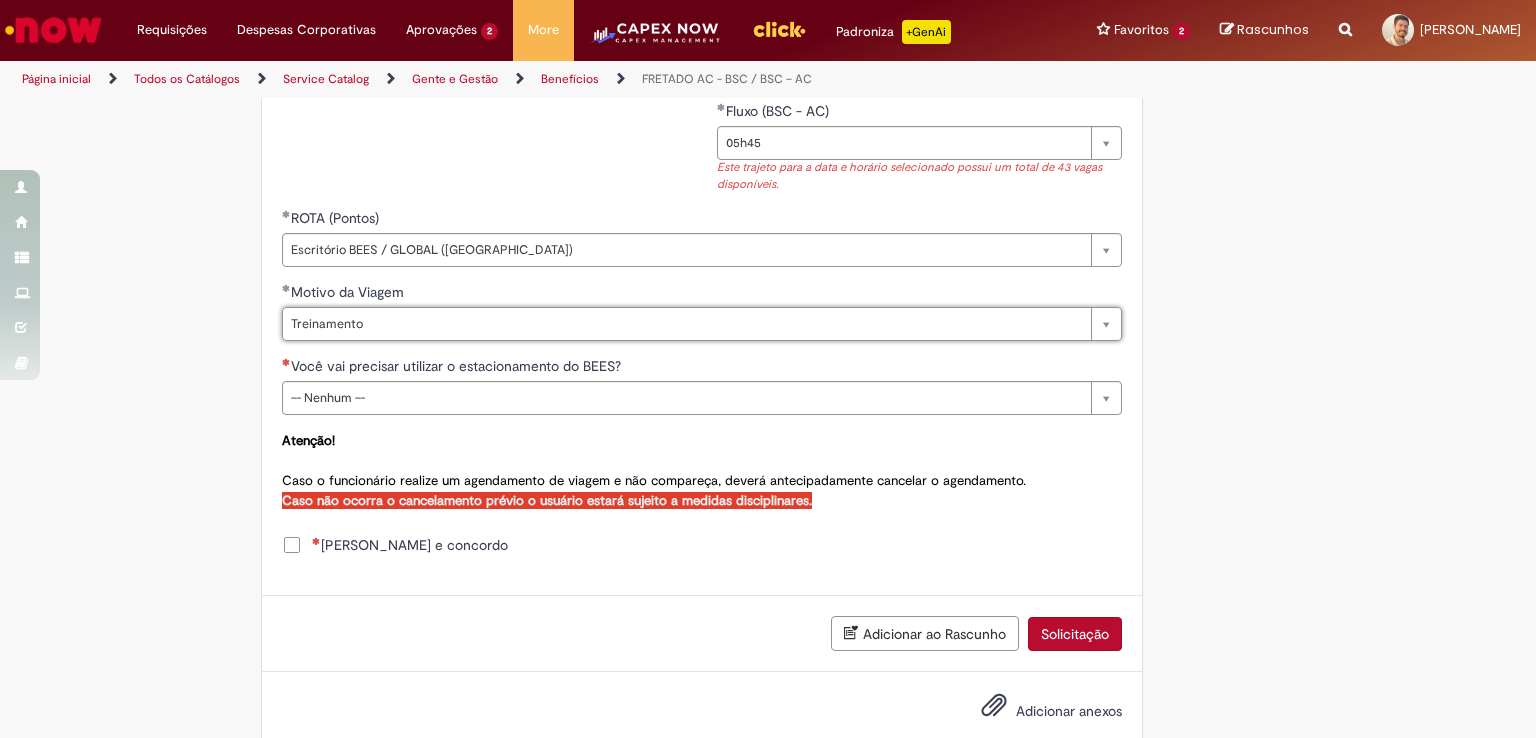 scroll, scrollTop: 0, scrollLeft: 76, axis: horizontal 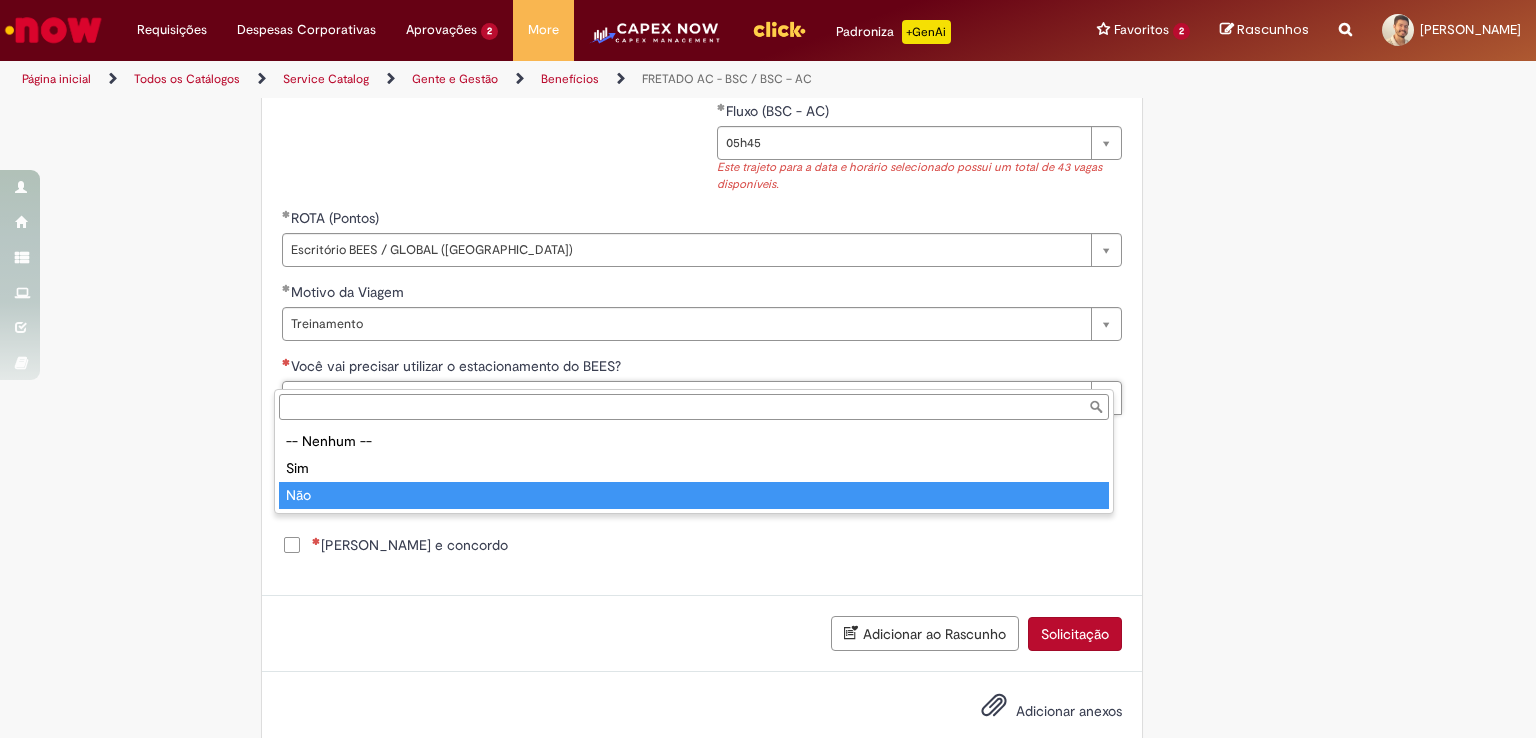 type on "***" 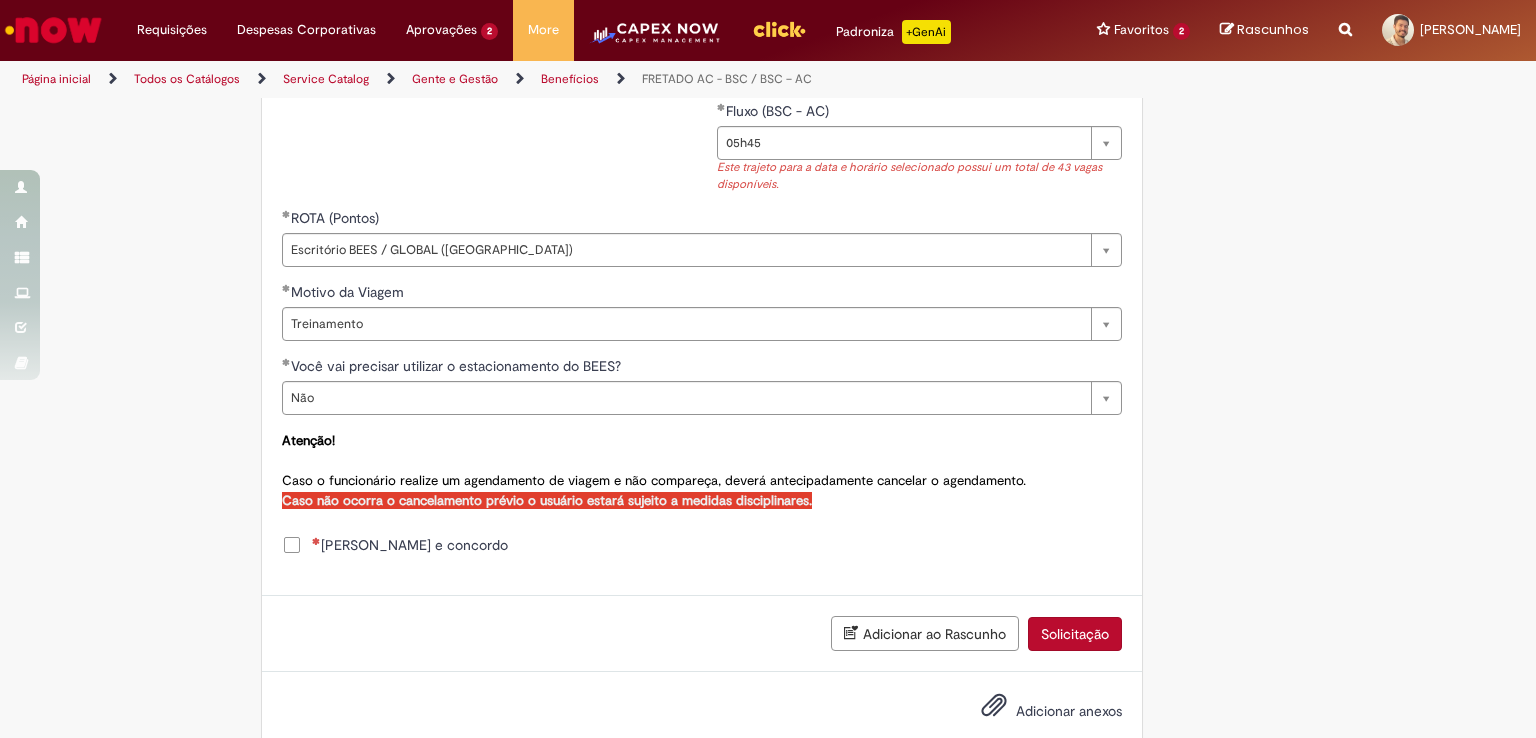 click on "Li e concordo" at bounding box center (410, 545) 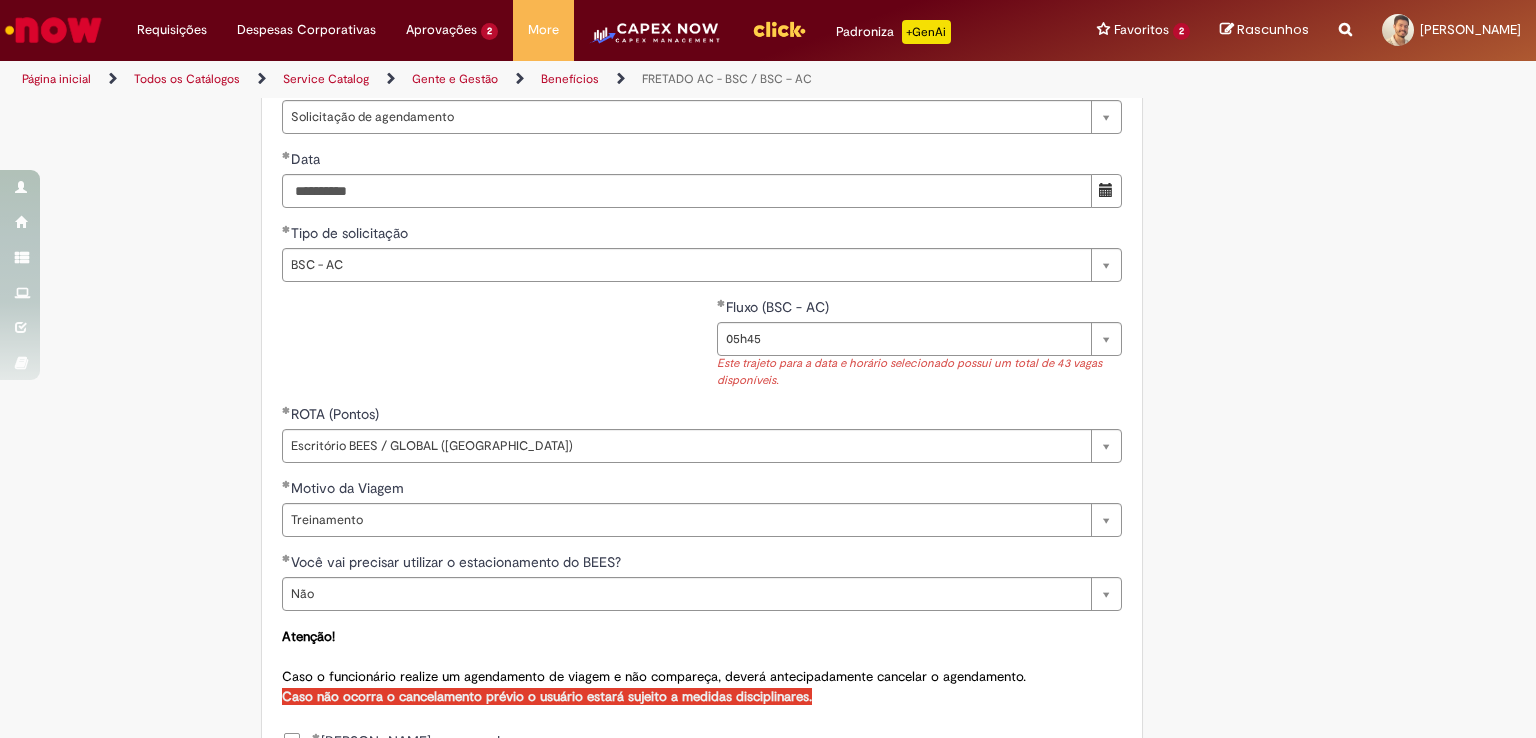 scroll, scrollTop: 737, scrollLeft: 0, axis: vertical 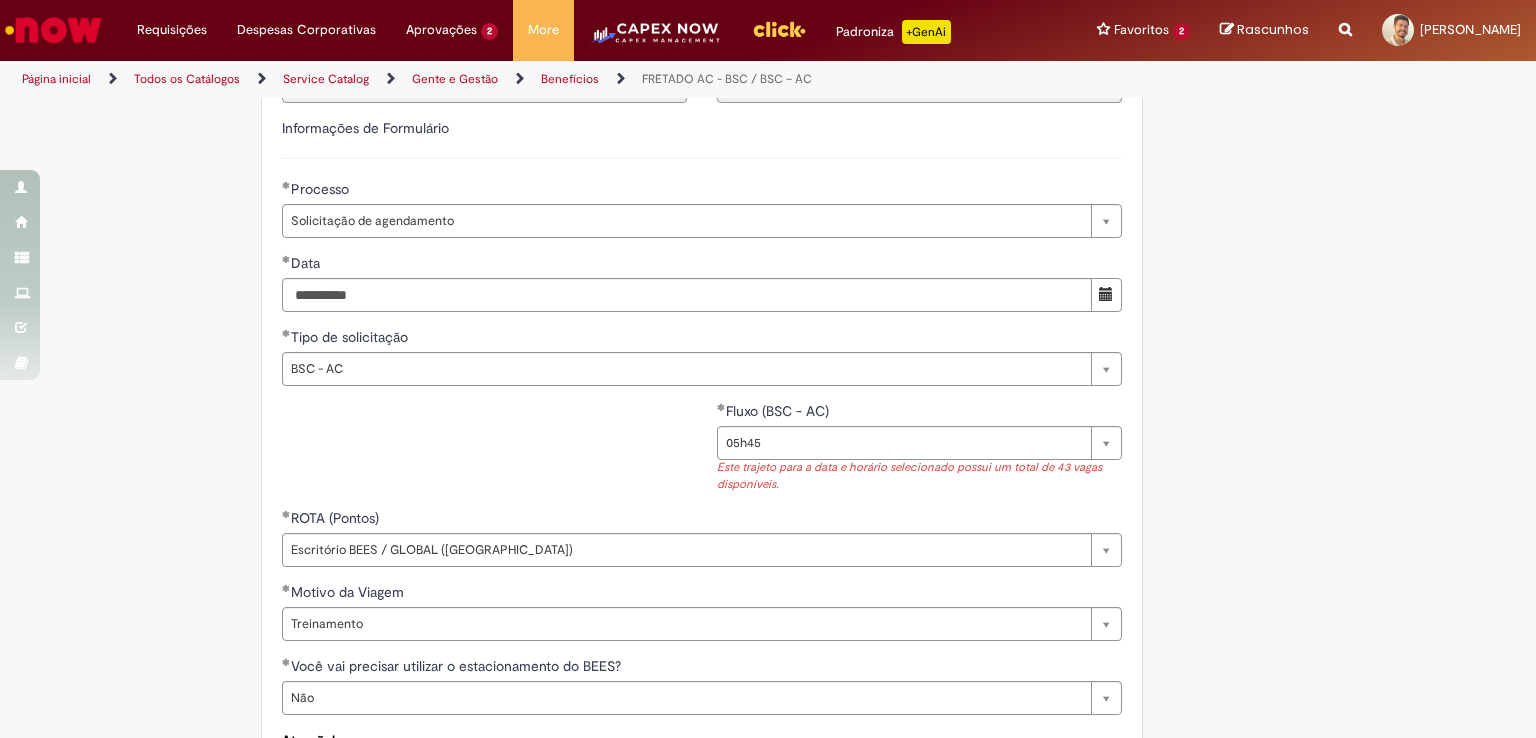 click on "**********" at bounding box center [768, 222] 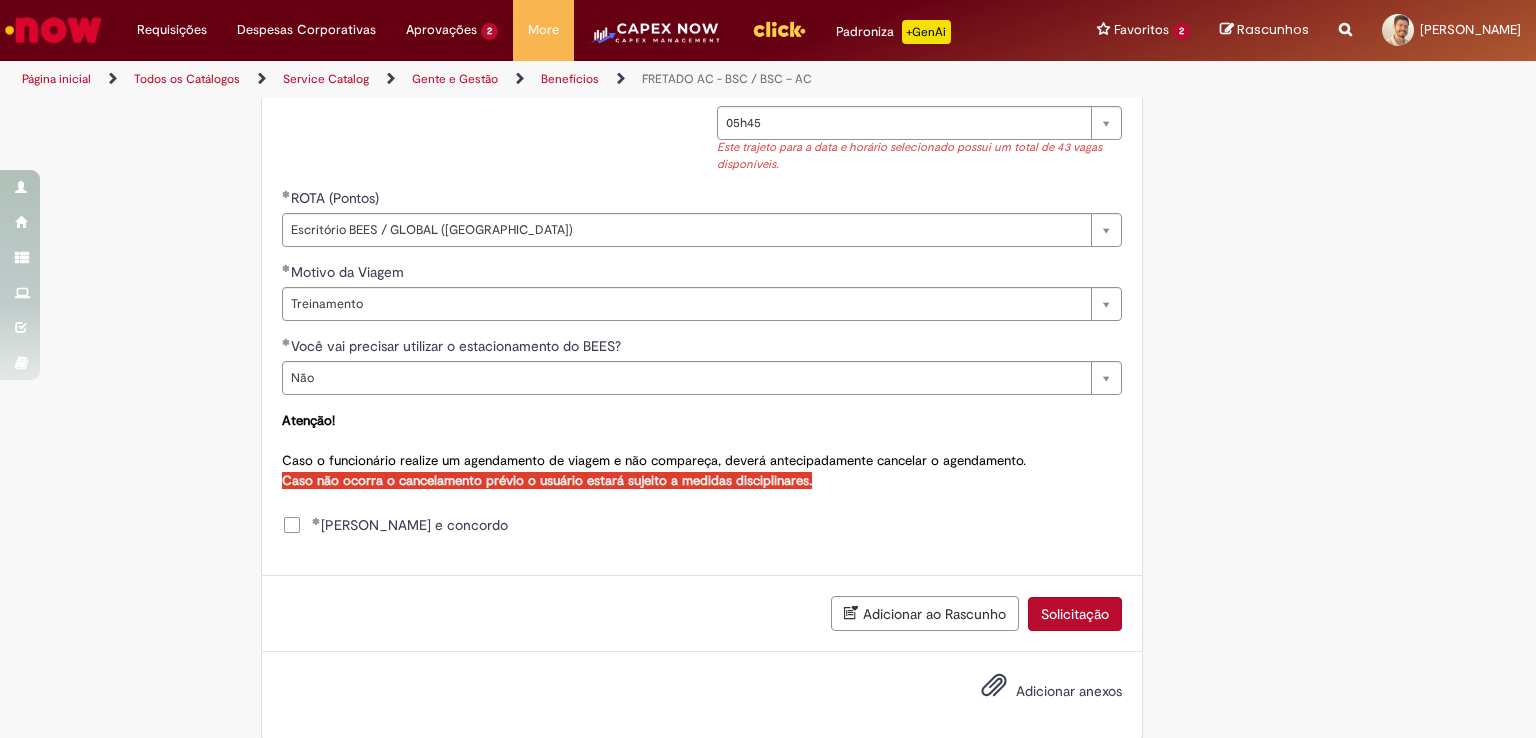click on "Solicitação" at bounding box center [1075, 614] 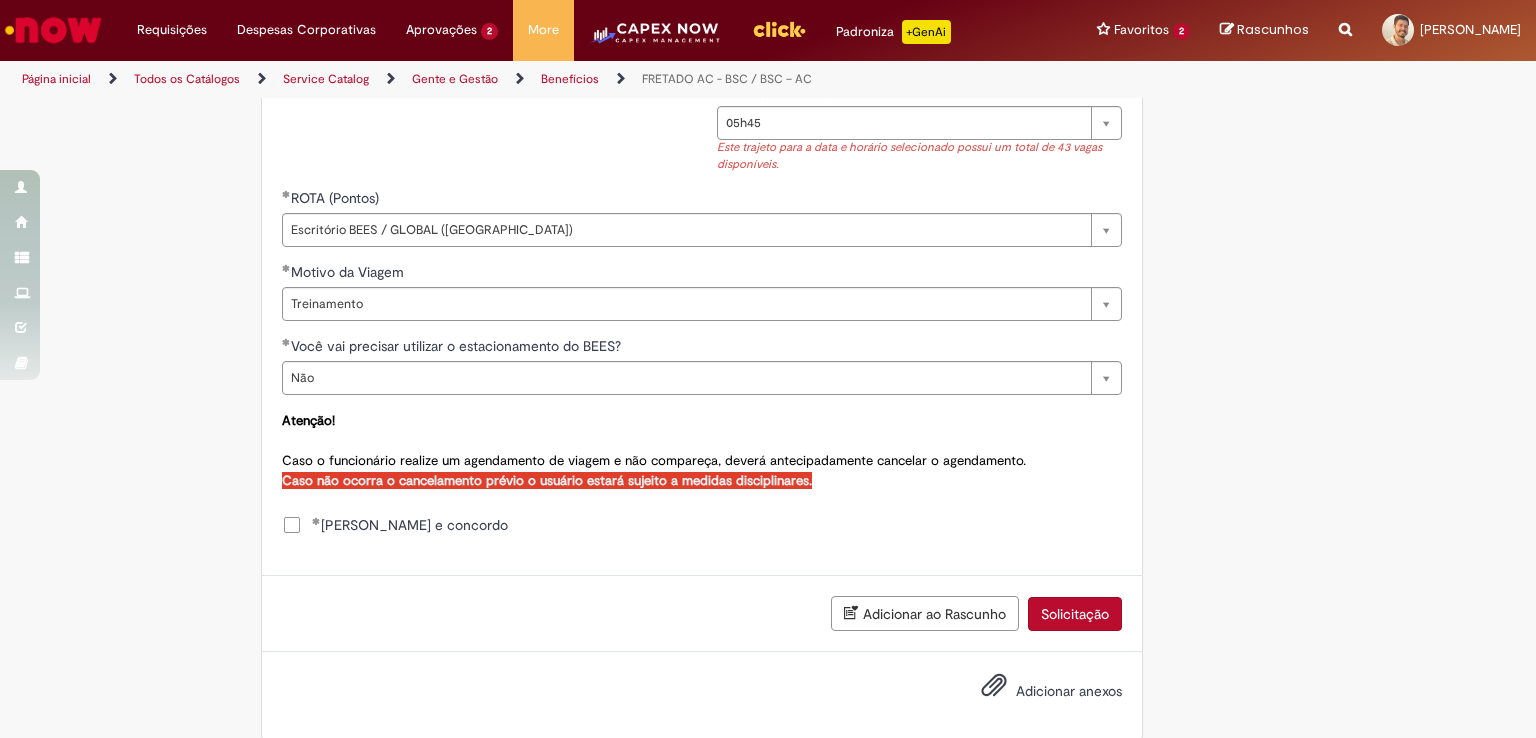 scroll, scrollTop: 1012, scrollLeft: 0, axis: vertical 